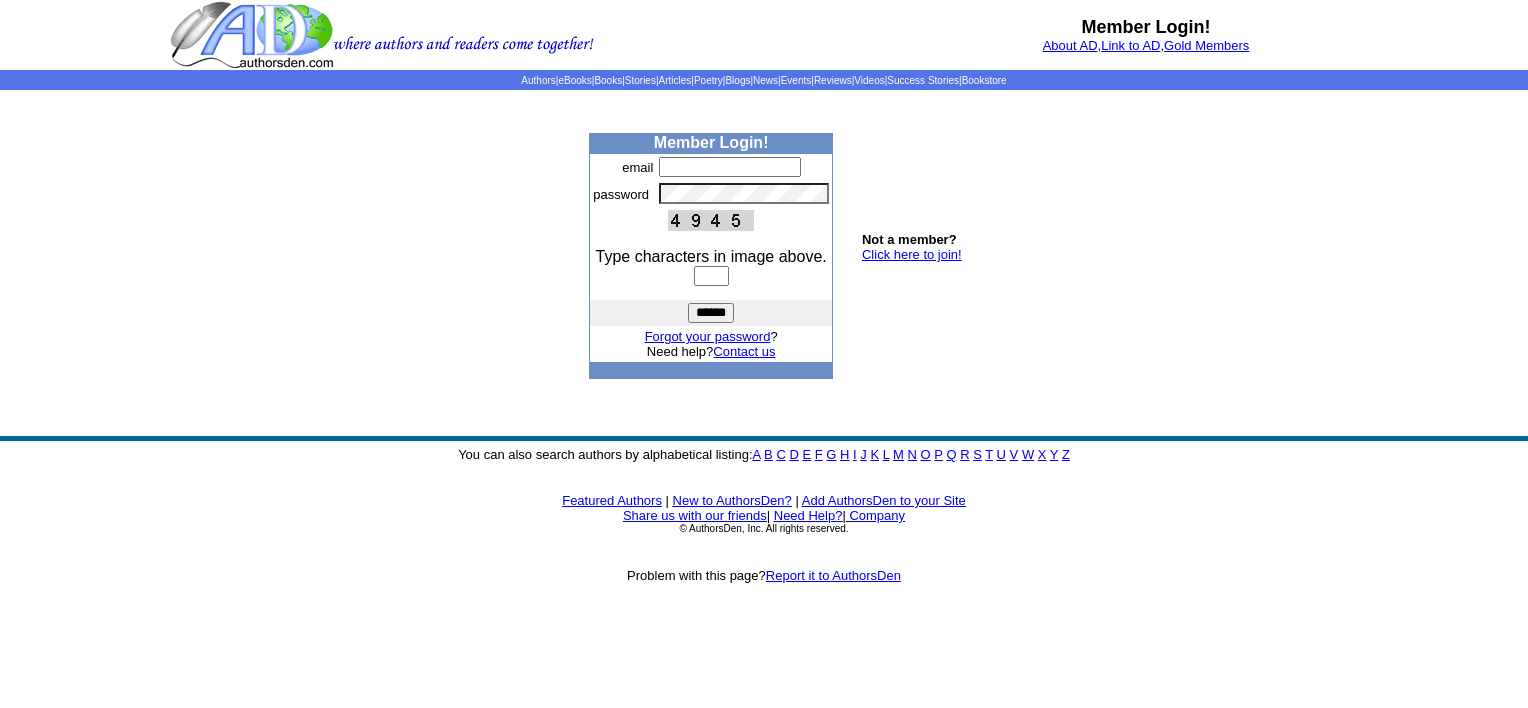 scroll, scrollTop: 0, scrollLeft: 0, axis: both 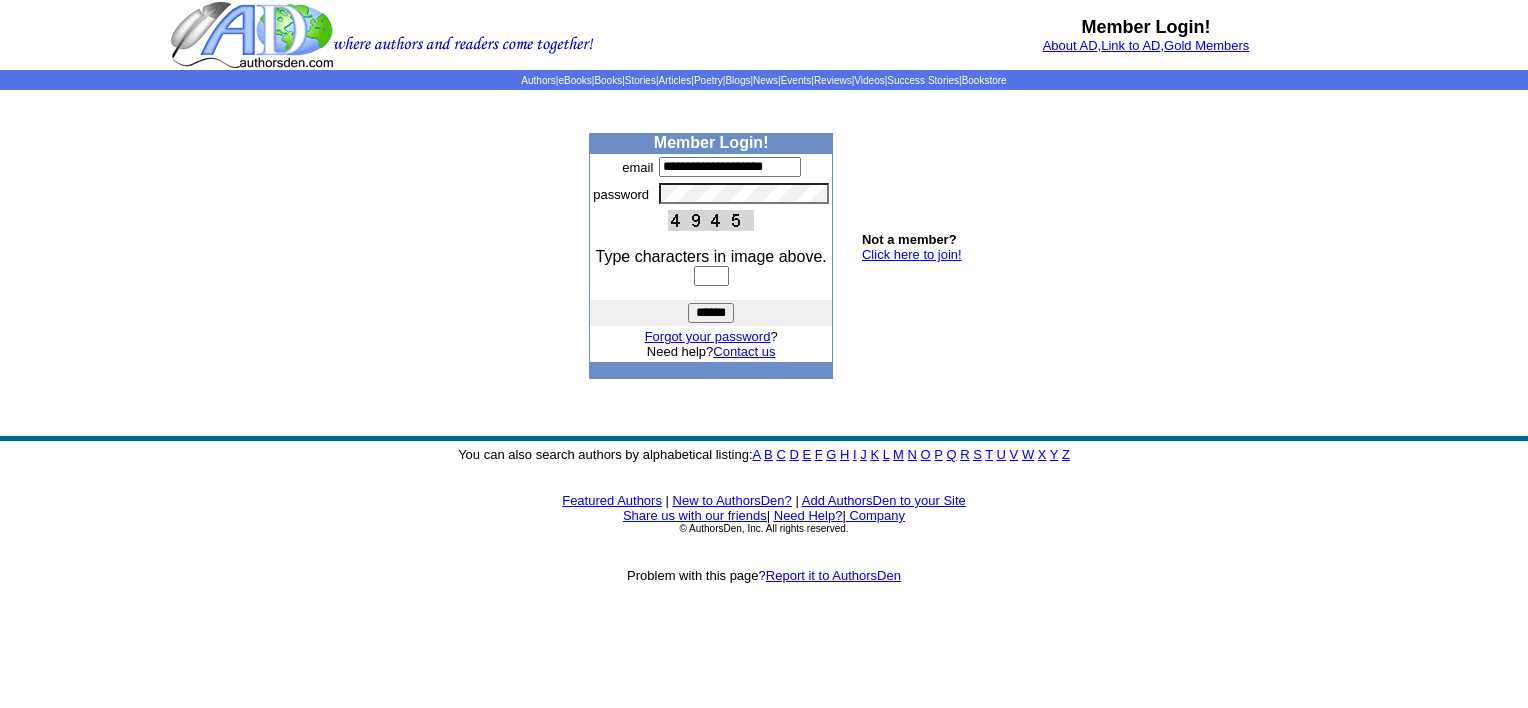 click at bounding box center [711, 276] 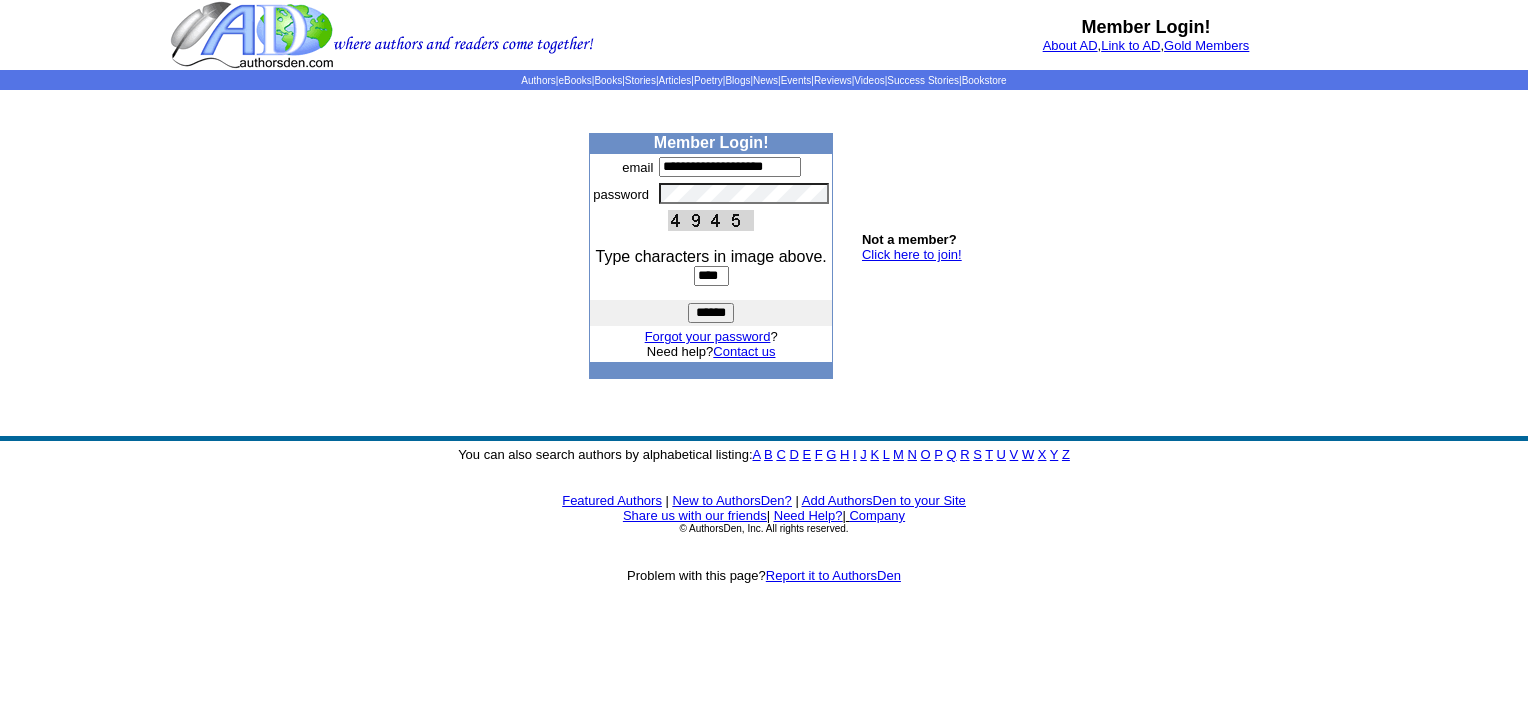 type on "****" 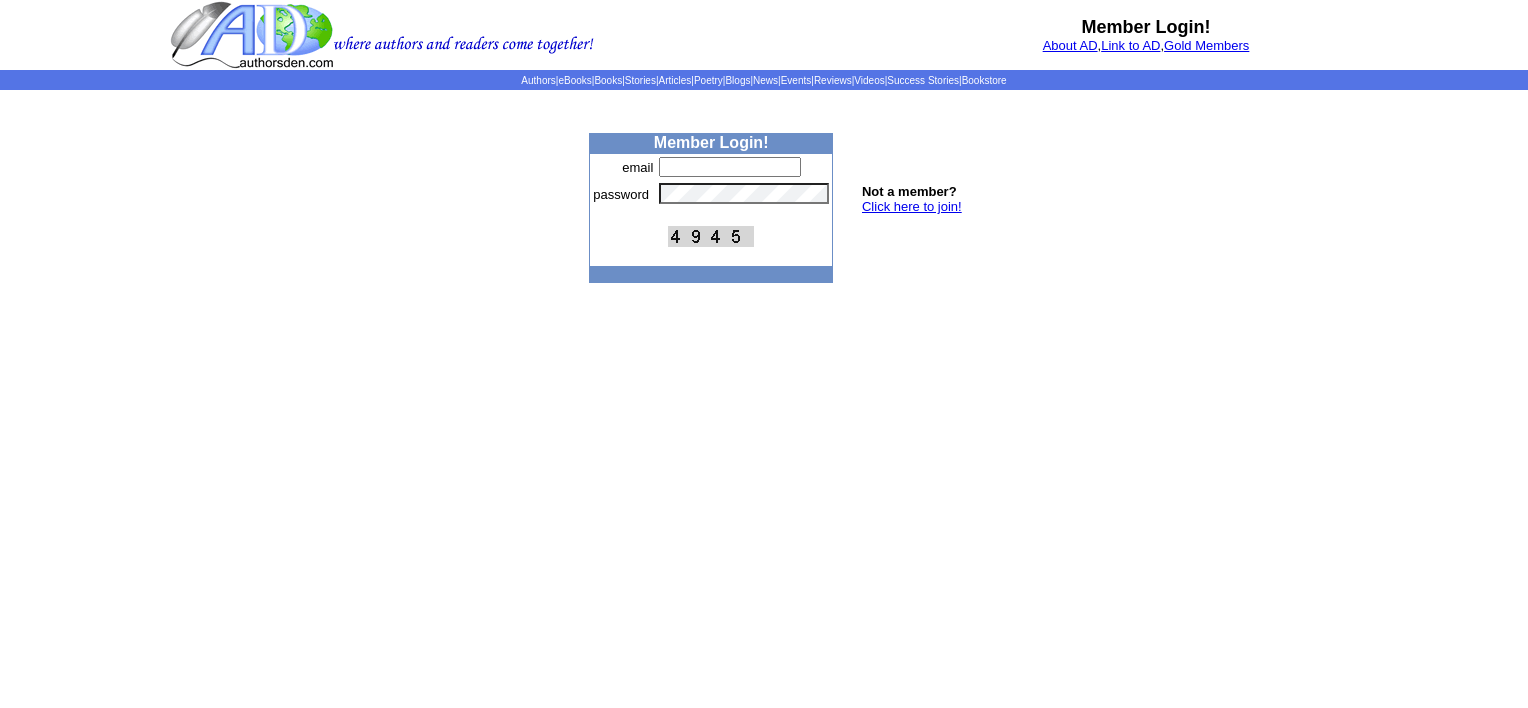 scroll, scrollTop: 0, scrollLeft: 0, axis: both 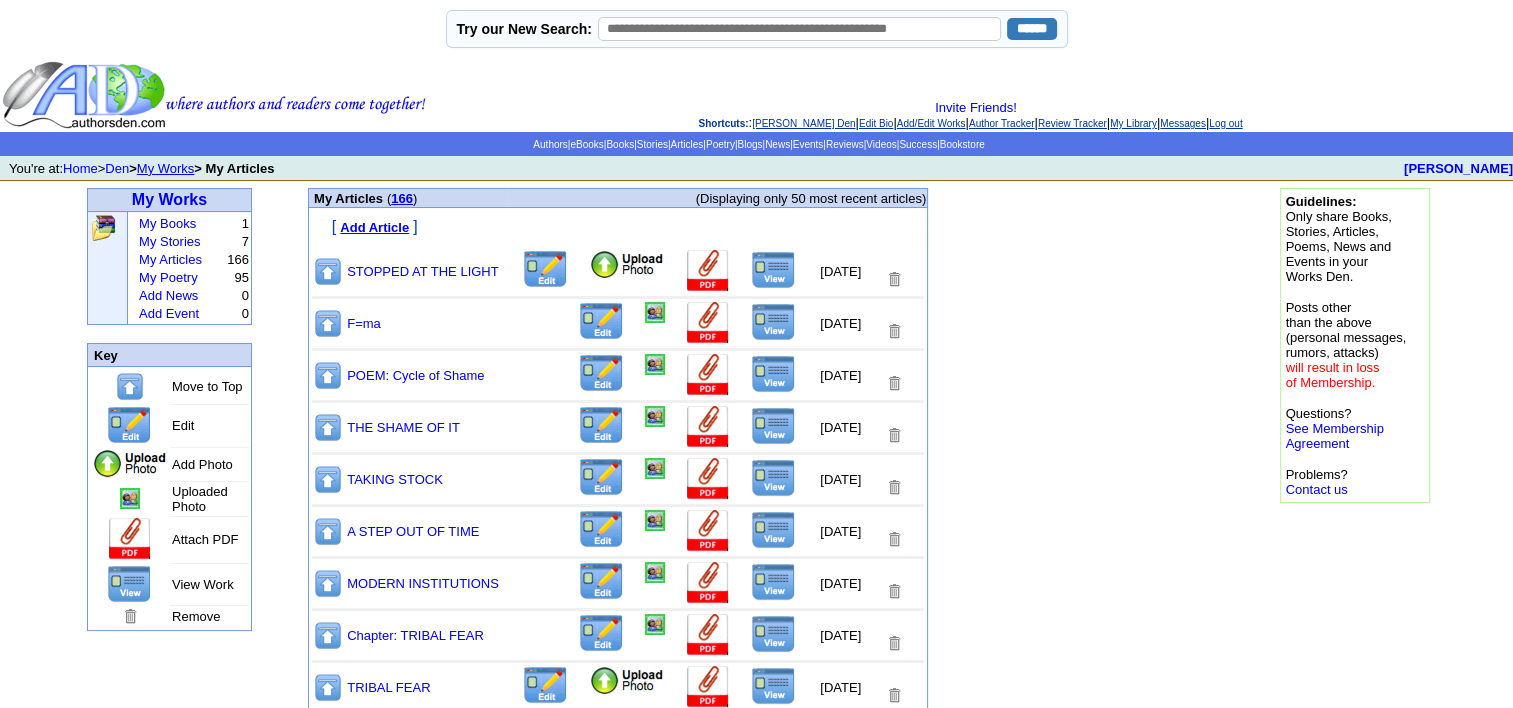 click at bounding box center (773, 270) 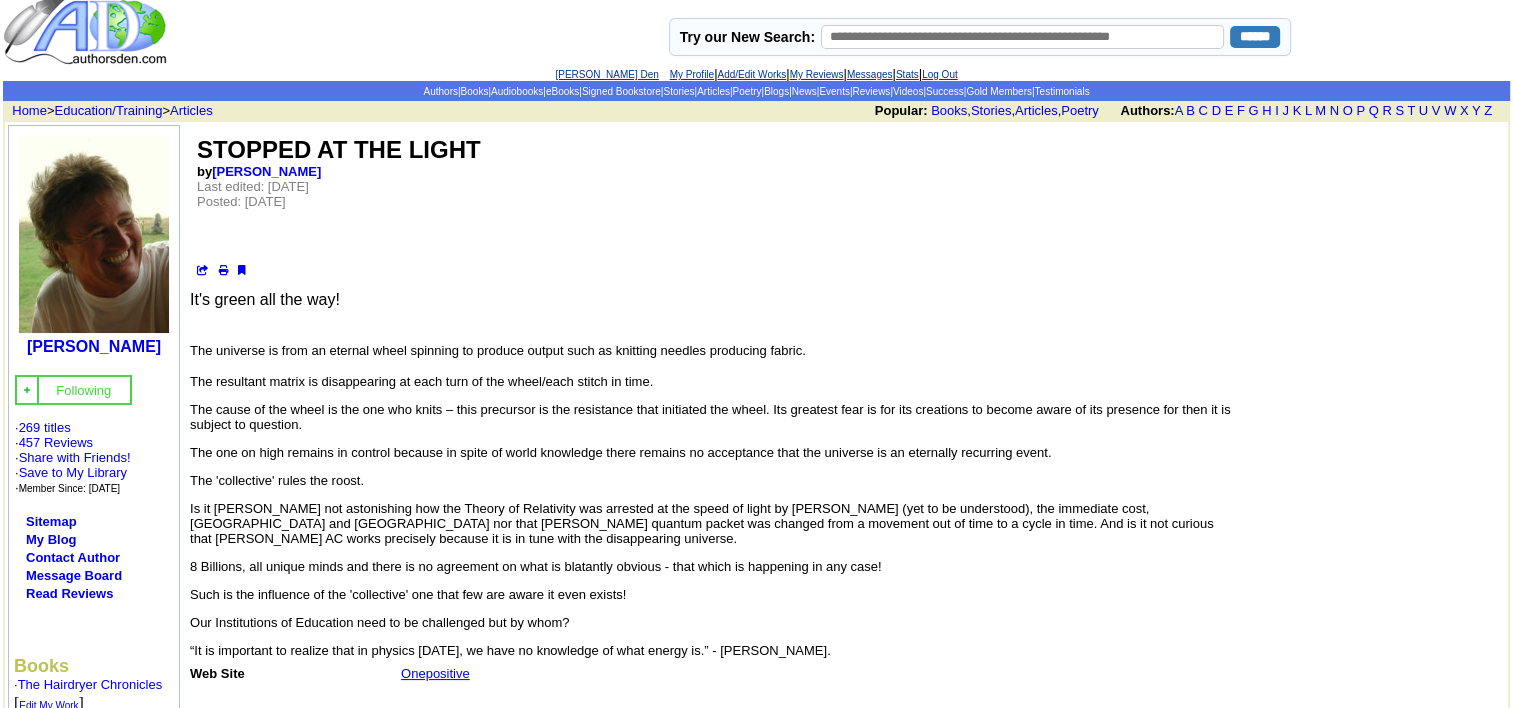scroll, scrollTop: 0, scrollLeft: 0, axis: both 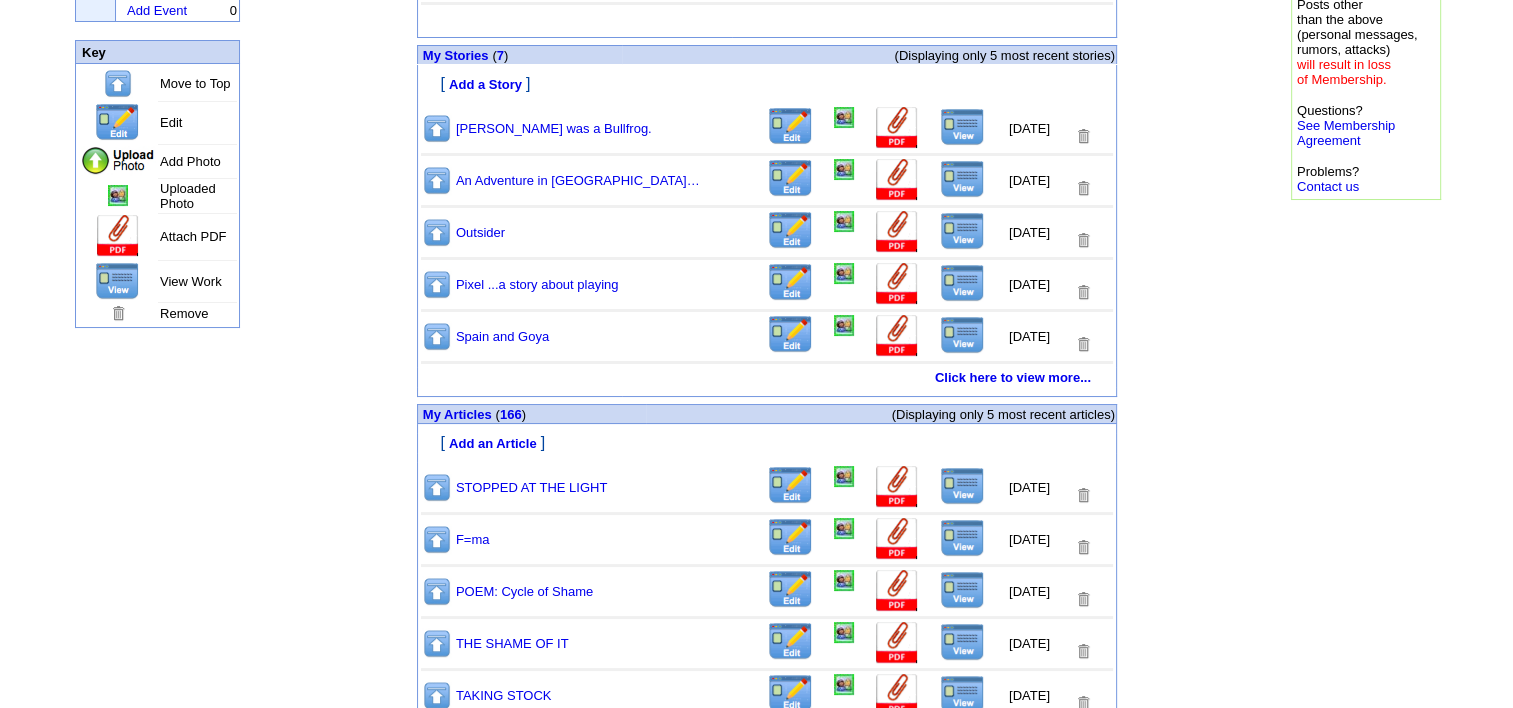 click at bounding box center [962, 486] 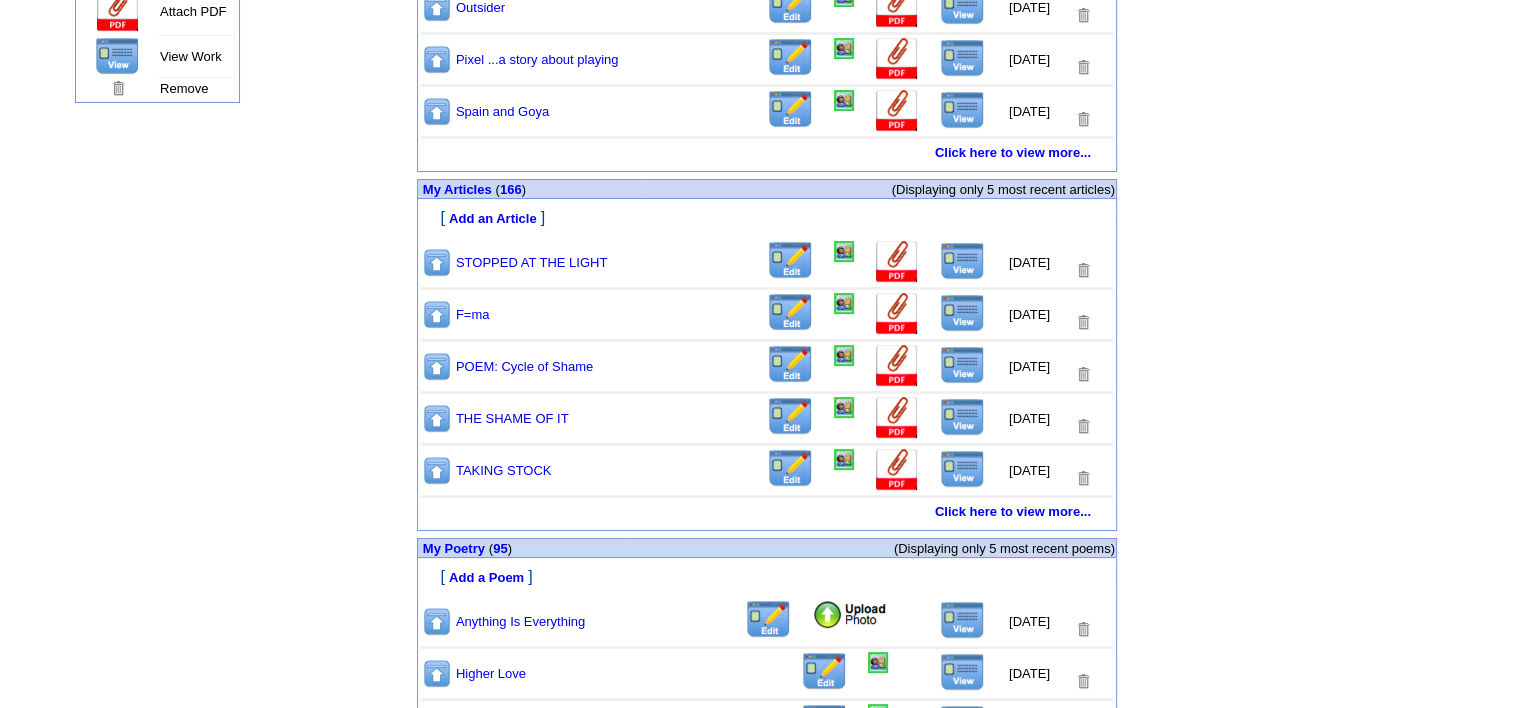 scroll, scrollTop: 600, scrollLeft: 0, axis: vertical 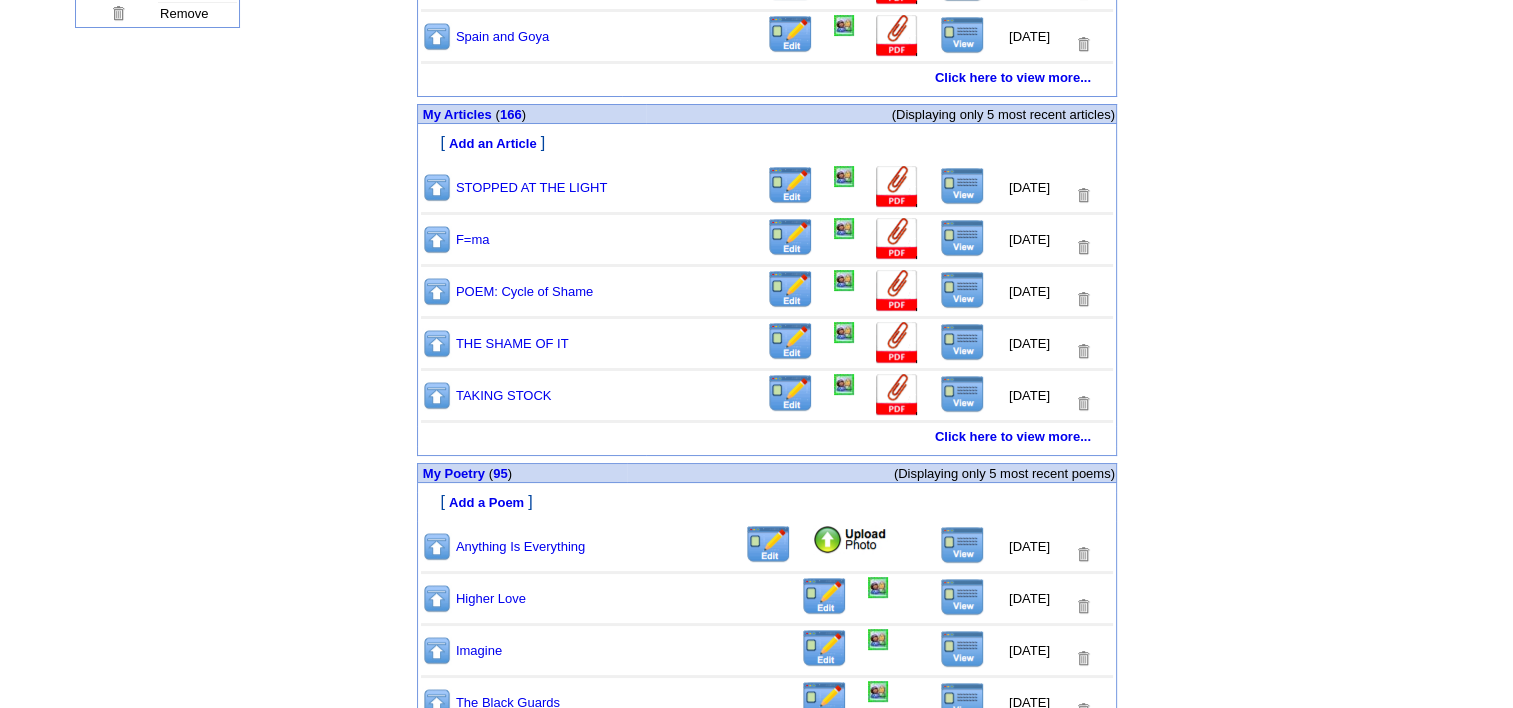 click at bounding box center [790, 185] 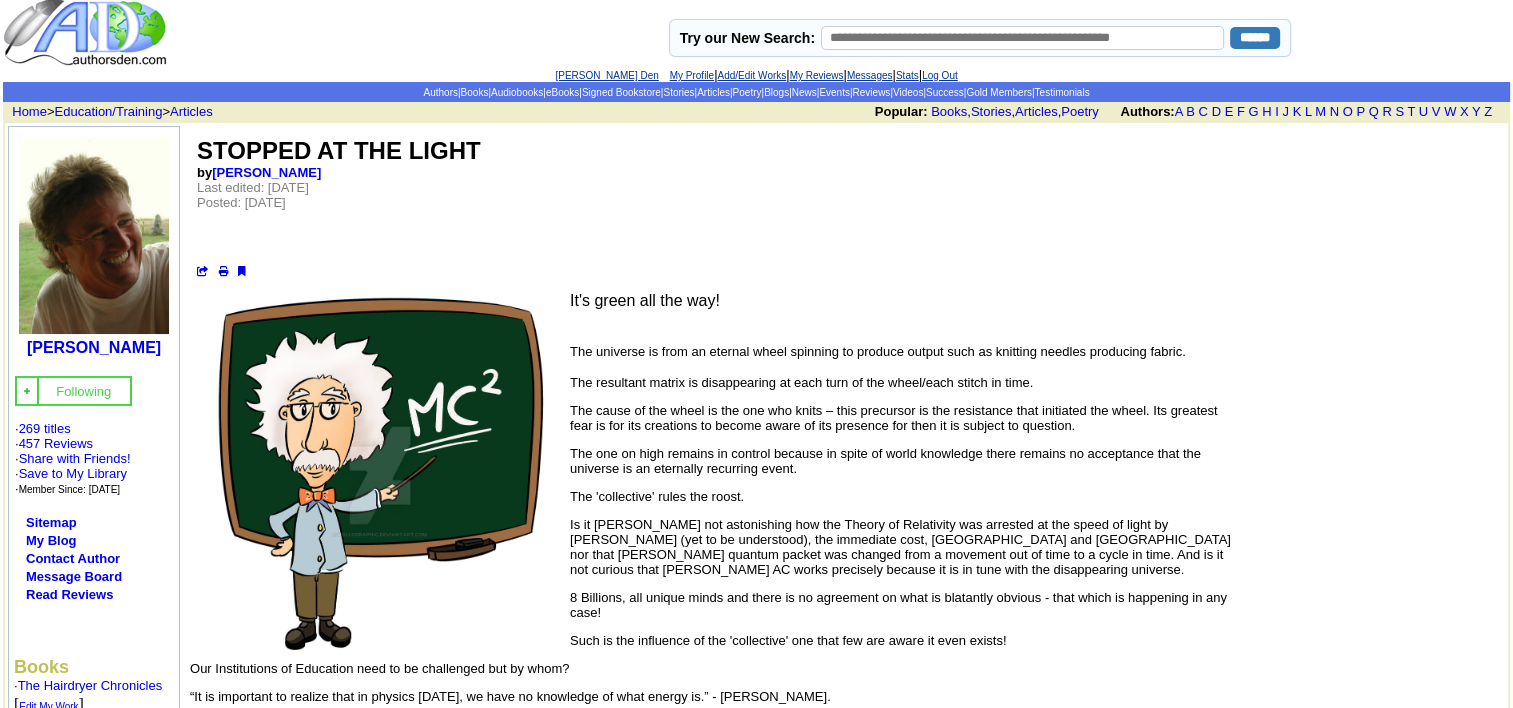 scroll, scrollTop: 0, scrollLeft: 0, axis: both 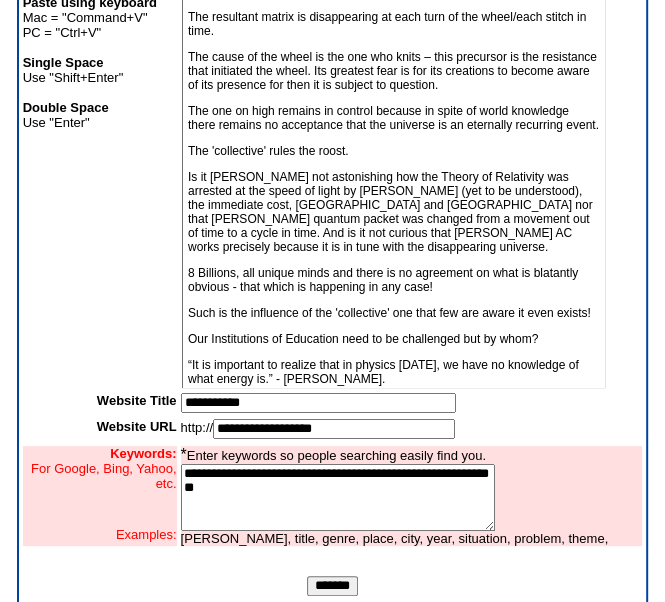 click on "The one on high remains in control because in spite of world knowledge there remains no acceptance that the universe is an eternally recurring event." at bounding box center (392, 119) 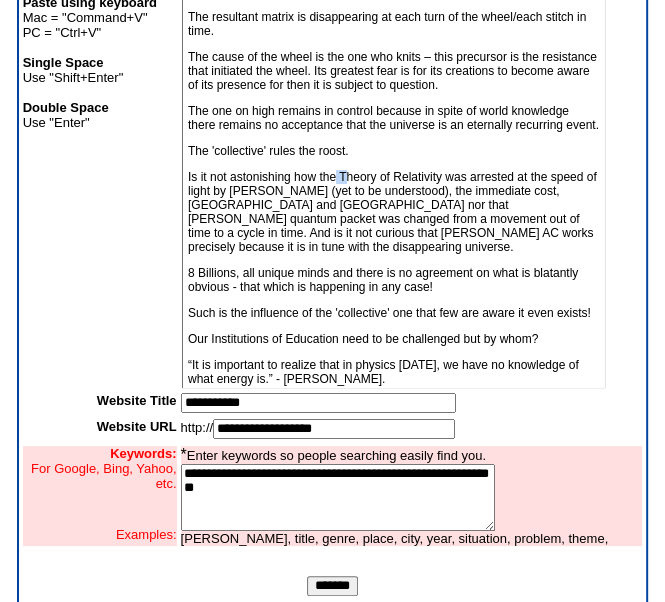 drag, startPoint x: 336, startPoint y: 186, endPoint x: 347, endPoint y: 184, distance: 11.18034 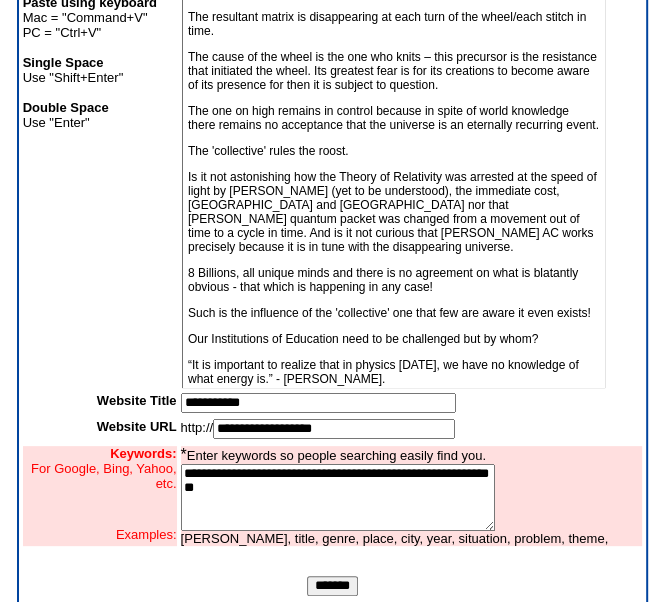 click on "The universe is from an eternal wheel spinning to produce output such as knitting needles producing fabric.
The resultant matrix is disappearing at each turn of the wheel/each stitch in time.
The cause of the wheel is the one who knits – this precursor is the resistance that initiated the wheel. Its greatest fear is for its creations to become aware of its presence for then it is subject to question.
The one on high remains in control because in spite of world knowledge there remains no acceptance that the universe is an eternally recurring event.
The 'collective' rules the roost.
Is it not astonishing how the Theory of Relativity was arrested at the speed of light by Albert Einstein (yet to be understood), the immediate cost, Hiroshima and Nagasaki nor that Max Planck’s quantum packet was changed from a movement out of time to a cycle in time. And is it not curious that Nikola Tesla’s AC works precisely because it is in tune with the disappearing universe." at bounding box center (392, 192) 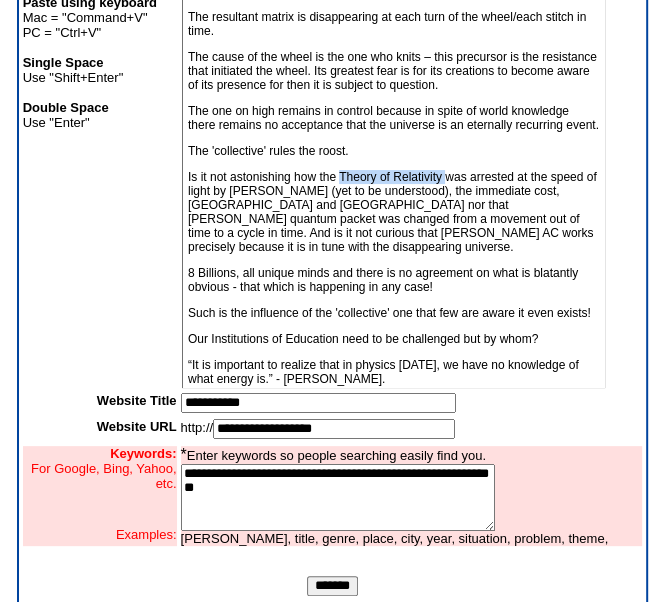 drag, startPoint x: 338, startPoint y: 189, endPoint x: 445, endPoint y: 180, distance: 107.37784 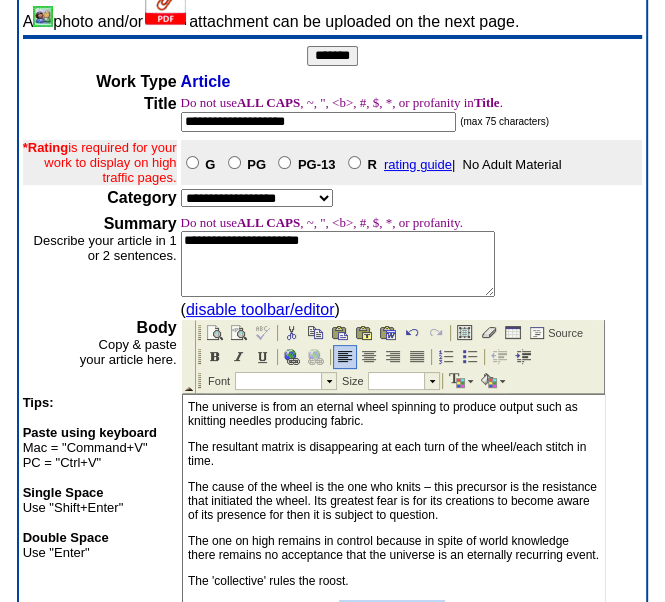 scroll, scrollTop: 100, scrollLeft: 0, axis: vertical 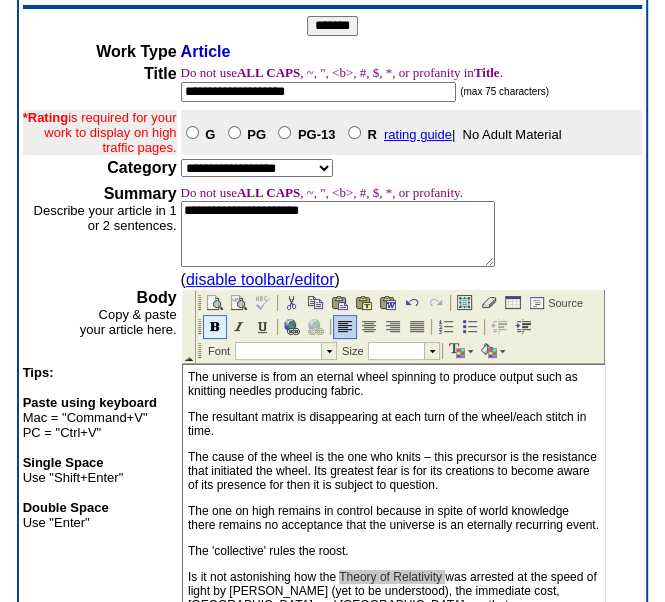 click at bounding box center (214, 327) 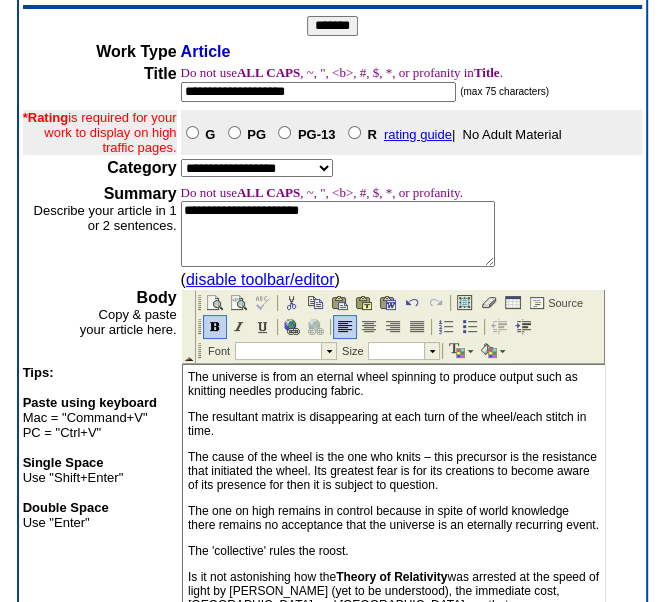 click on "**********" at bounding box center (338, 234) 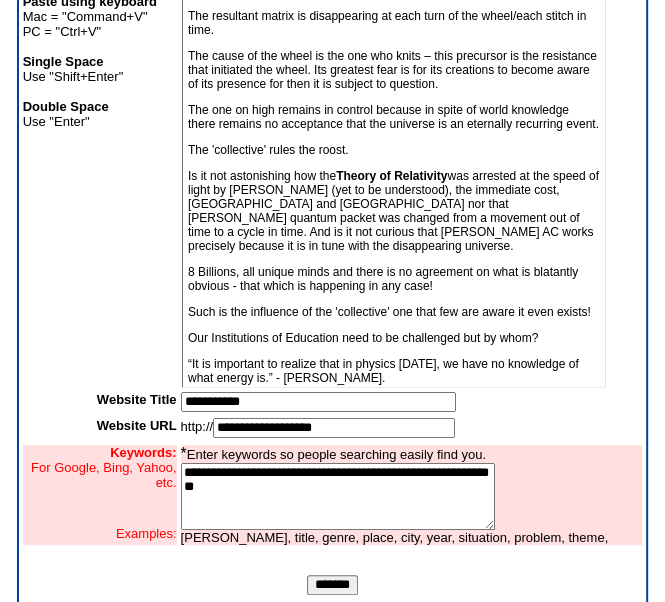scroll, scrollTop: 527, scrollLeft: 0, axis: vertical 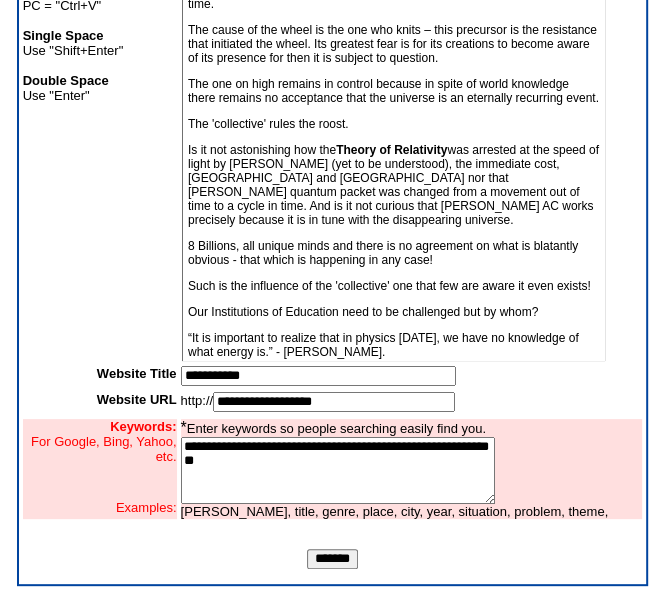 drag, startPoint x: 275, startPoint y: 176, endPoint x: 339, endPoint y: 173, distance: 64.070274 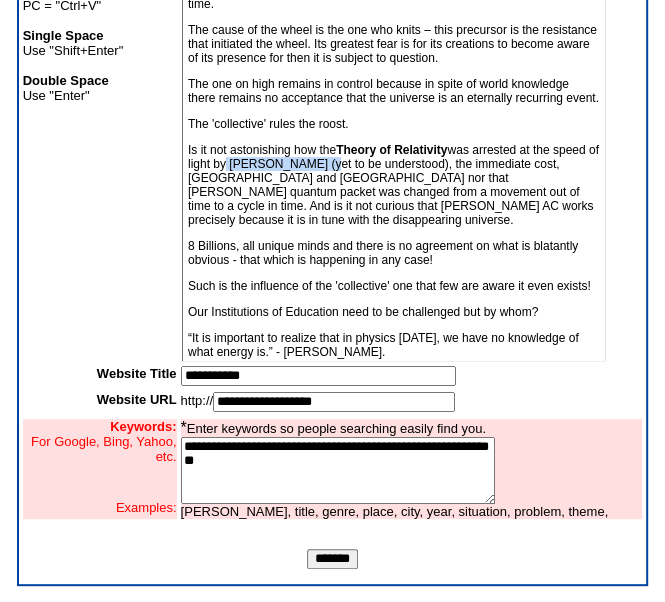 drag, startPoint x: 273, startPoint y: 177, endPoint x: 357, endPoint y: 179, distance: 84.0238 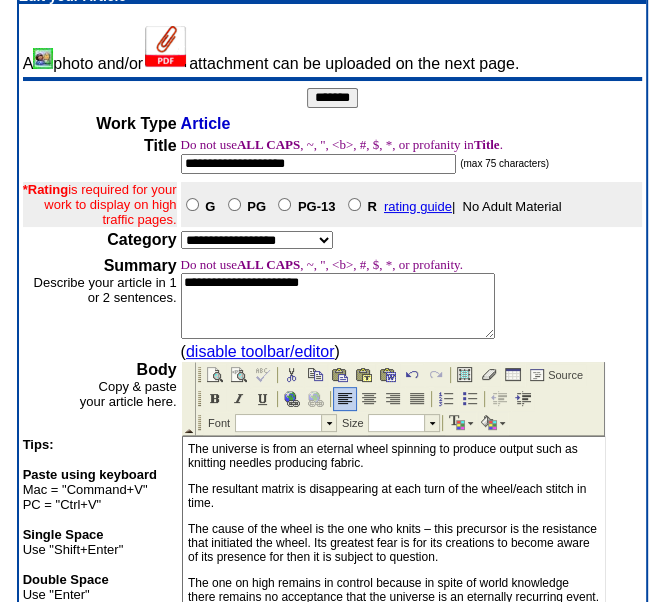 scroll, scrollTop: 27, scrollLeft: 0, axis: vertical 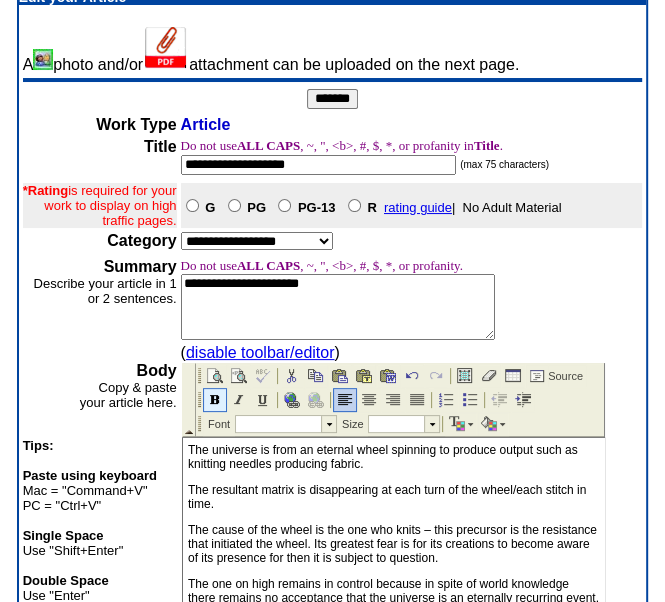 click at bounding box center (214, 400) 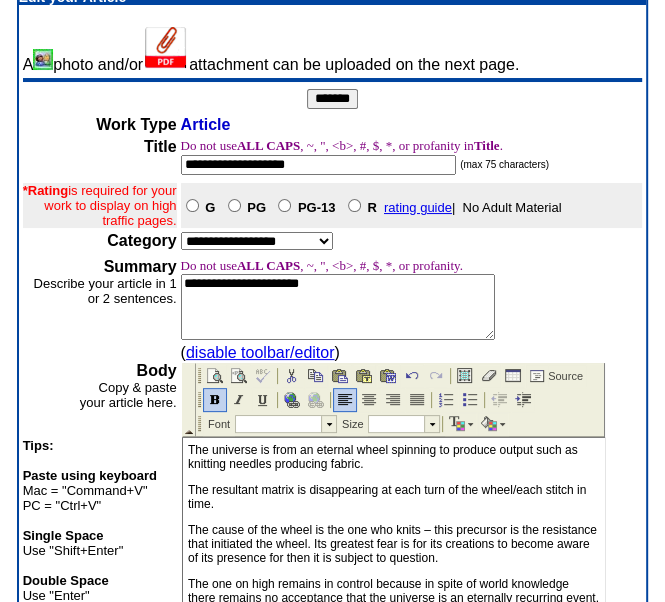 click on "**********" at bounding box center (338, 307) 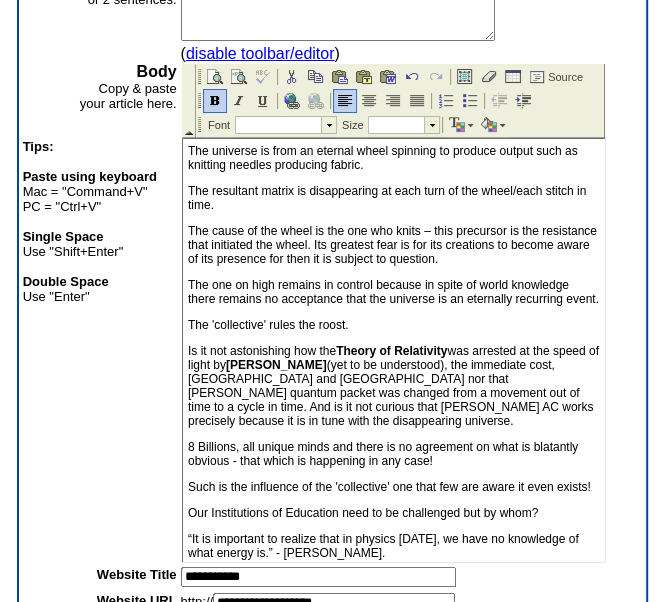 scroll, scrollTop: 327, scrollLeft: 0, axis: vertical 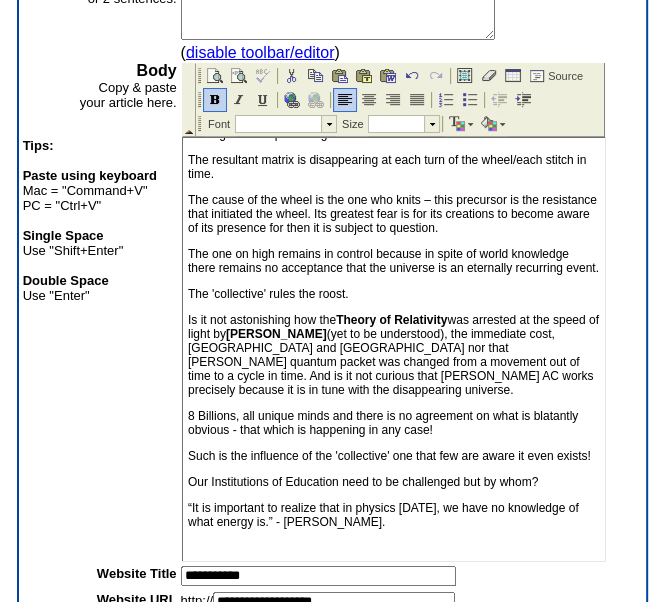 click on "Is it not astonishing how the  Theory of Relativity  was arrested at the speed of light by  Albert Einstein  (yet to be understood), the immediate cost, Hiroshima and Nagasaki nor that Max Planck’s quantum packet was changed from a movement out of time to a cycle in time. And is it not curious that Nikola Tesla’s AC works precisely because it is in tune with the disappearing universe." at bounding box center (392, 355) 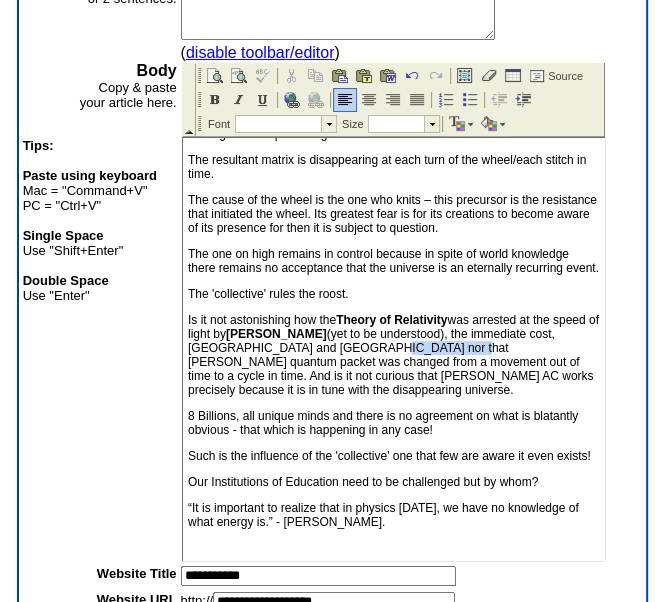 drag, startPoint x: 390, startPoint y: 341, endPoint x: 467, endPoint y: 334, distance: 77.31753 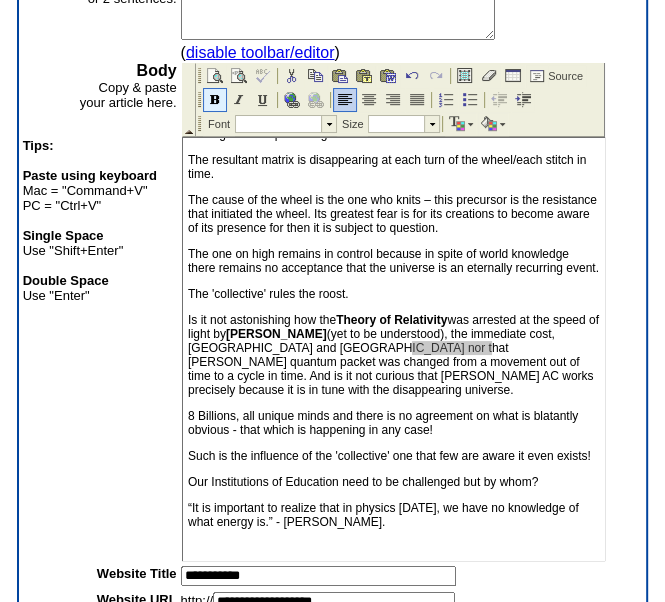 click at bounding box center (214, 100) 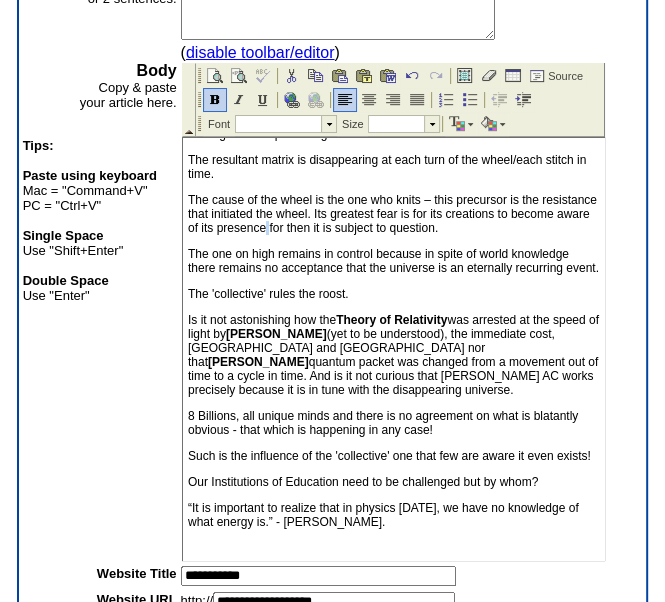 click on "The cause of the wheel is the one who knits – this precursor is the resistance that initiated the wheel. Its greatest fear is for its creations to become aware of its presence for then it is subject to question." at bounding box center [392, 214] 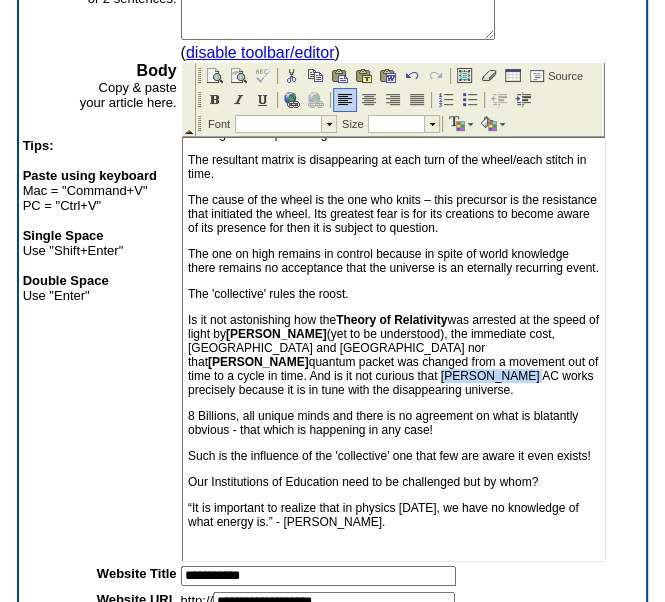 drag, startPoint x: 251, startPoint y: 365, endPoint x: 323, endPoint y: 368, distance: 72.06247 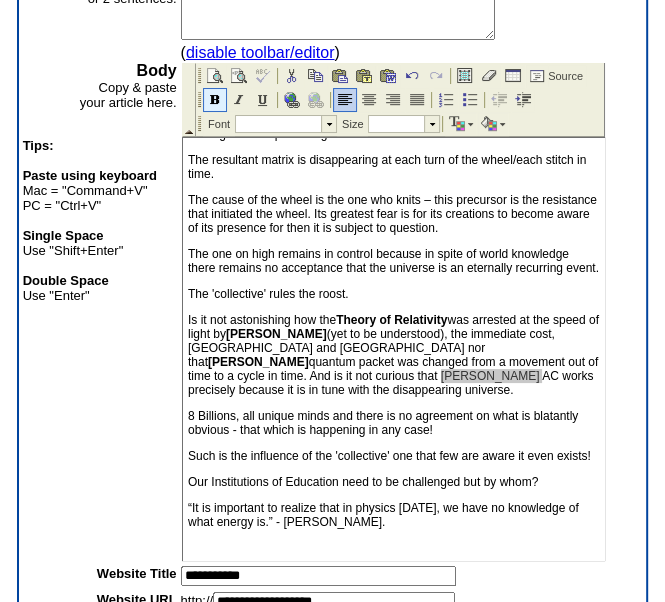 click at bounding box center (214, 100) 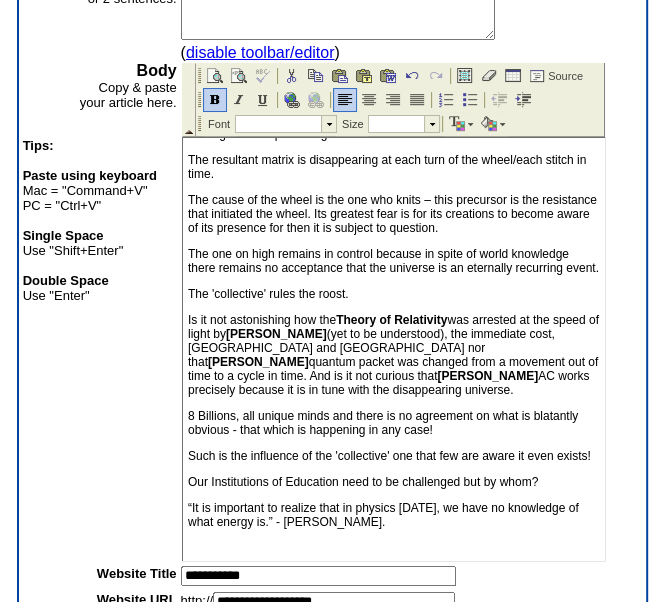 click on "The 'collective' rules the roost." at bounding box center (392, 294) 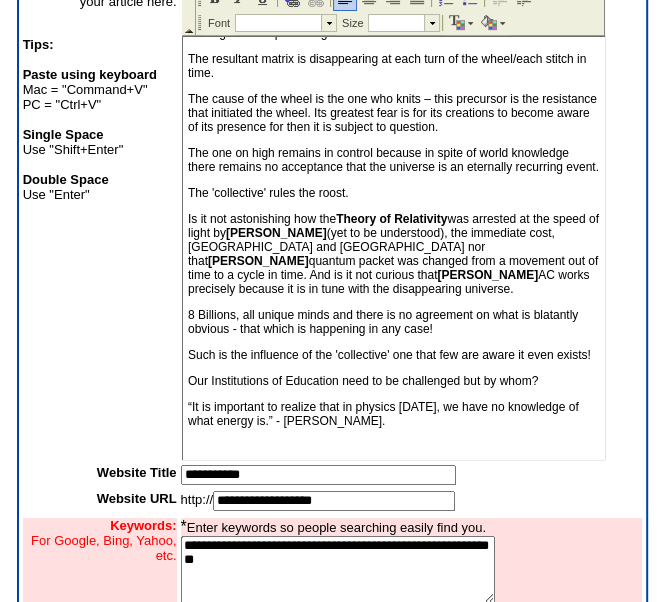 scroll, scrollTop: 527, scrollLeft: 0, axis: vertical 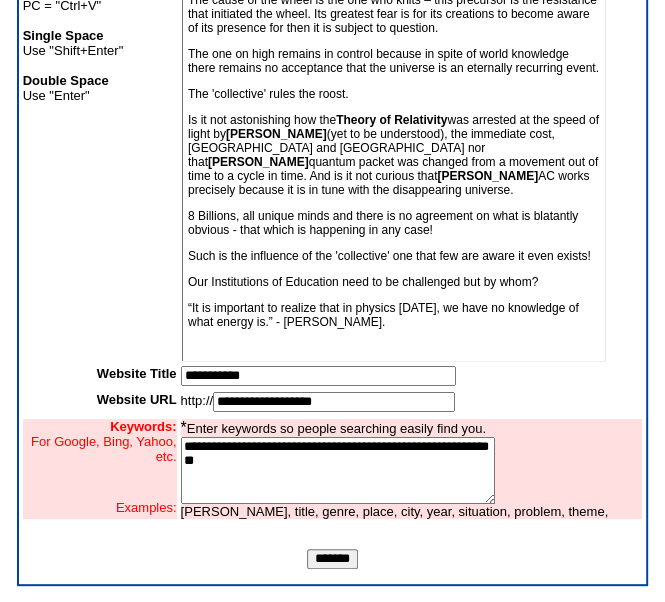 click on "8 Billions, all unique minds and there is no agreement on what is blatantly obvious - that which is happening in any case!" at bounding box center [392, 224] 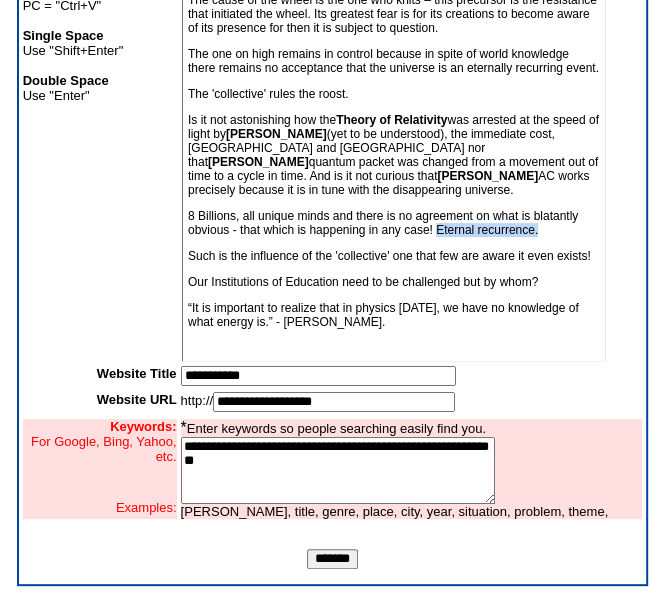 drag, startPoint x: 440, startPoint y: 218, endPoint x: 547, endPoint y: 215, distance: 107.042046 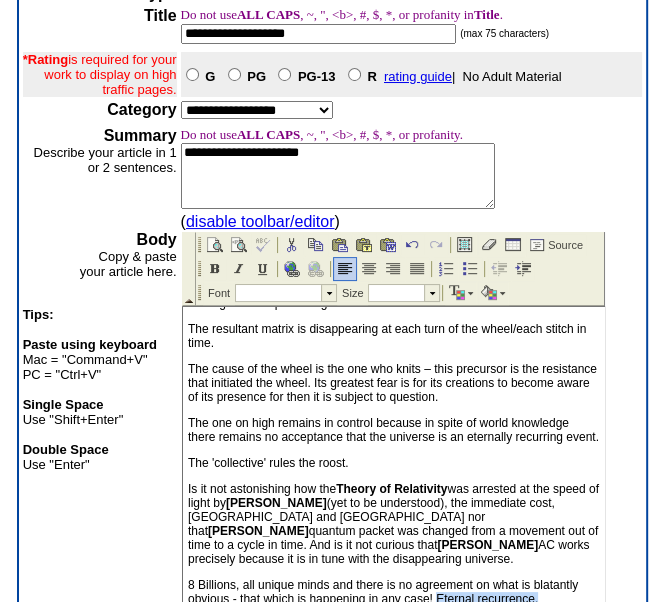 scroll, scrollTop: 27, scrollLeft: 0, axis: vertical 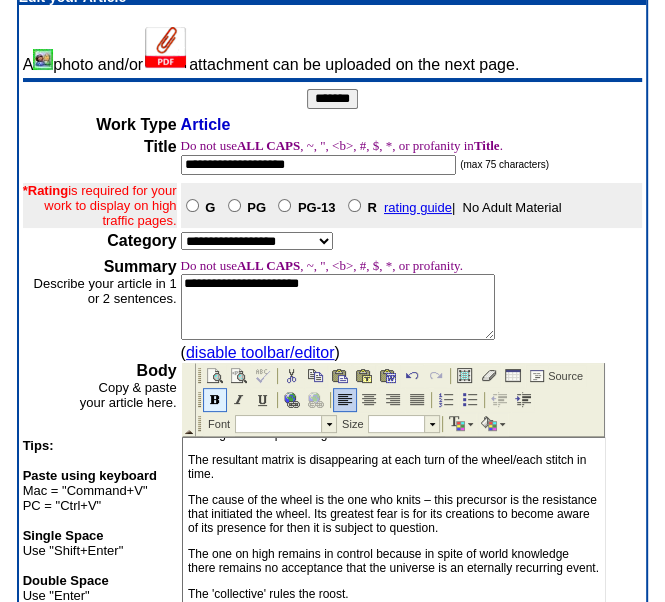 click at bounding box center (214, 400) 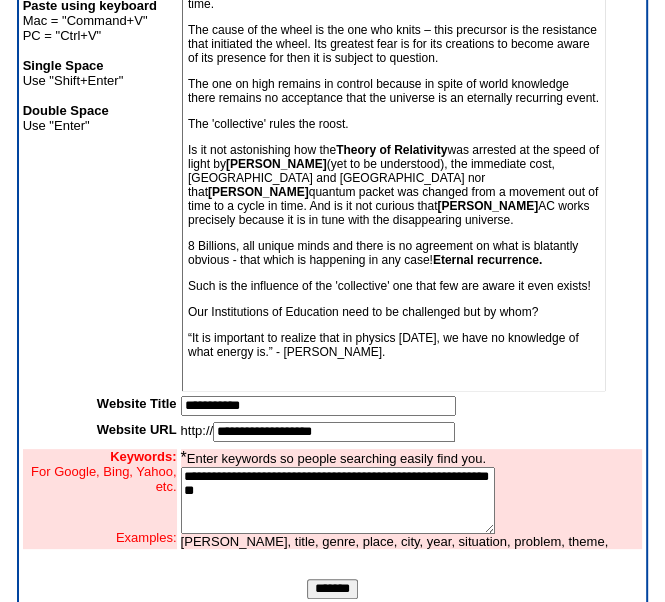scroll, scrollTop: 527, scrollLeft: 0, axis: vertical 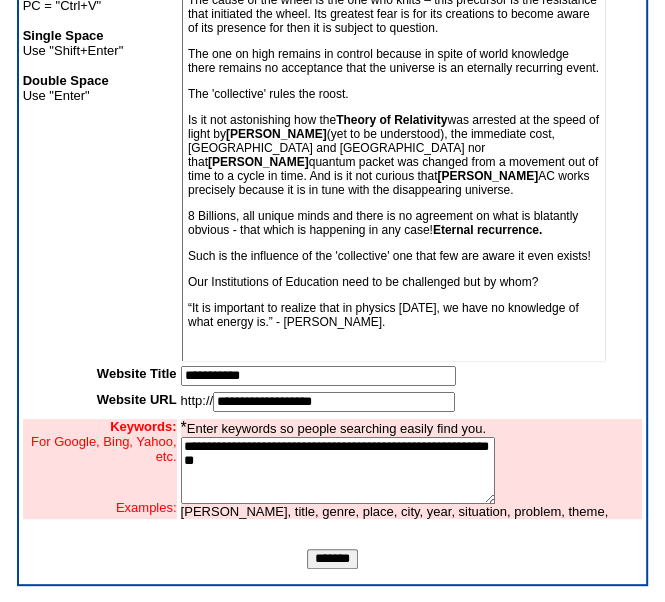 click on "8 Billions, all unique minds and there is no agreement on what is blatantly obvious - that which is happening in any case!  Eternal recurrence." at bounding box center [392, 224] 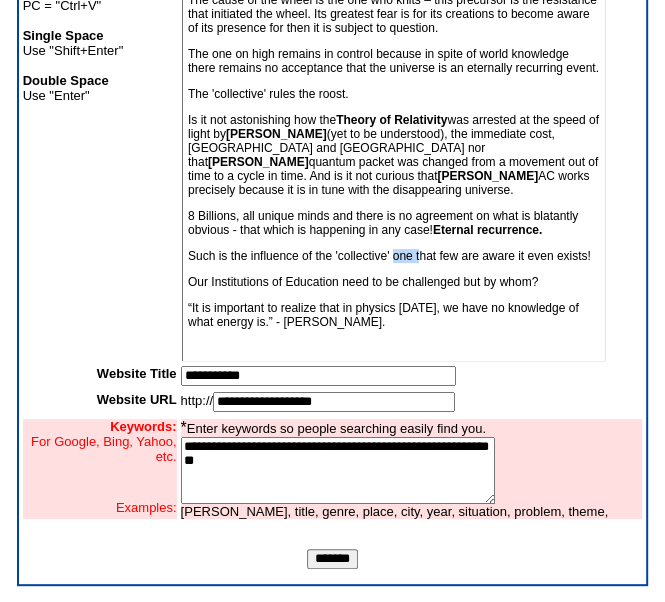 drag, startPoint x: 392, startPoint y: 245, endPoint x: 417, endPoint y: 246, distance: 25.019993 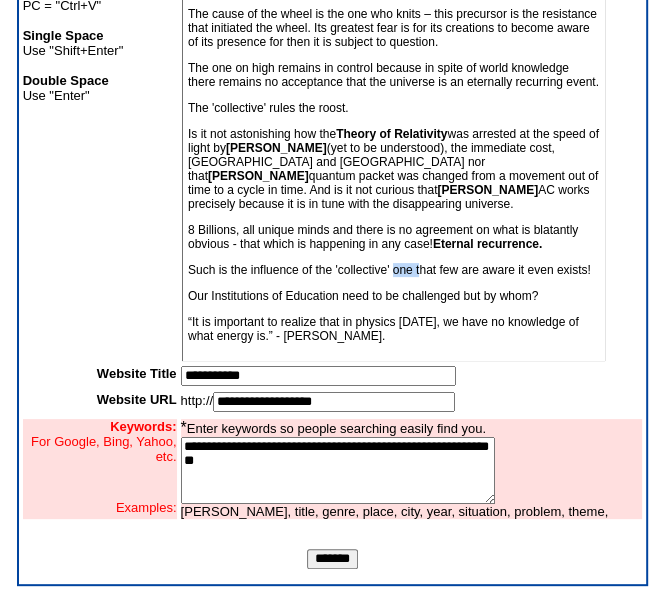 scroll, scrollTop: 0, scrollLeft: 0, axis: both 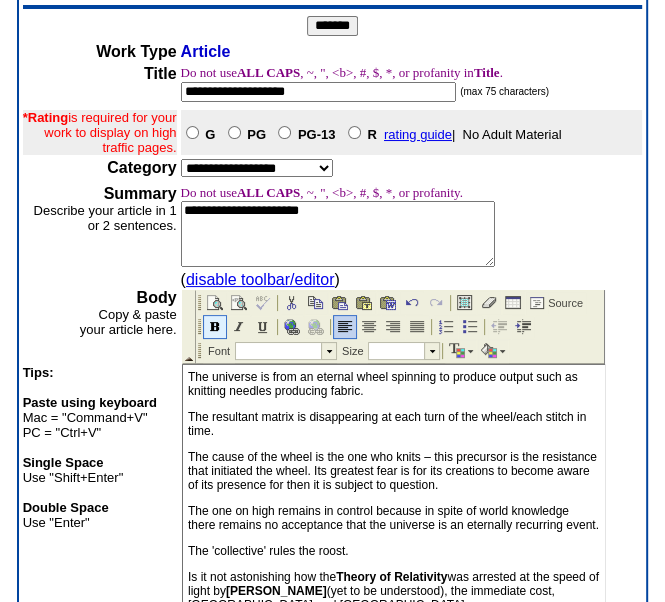 click at bounding box center [214, 327] 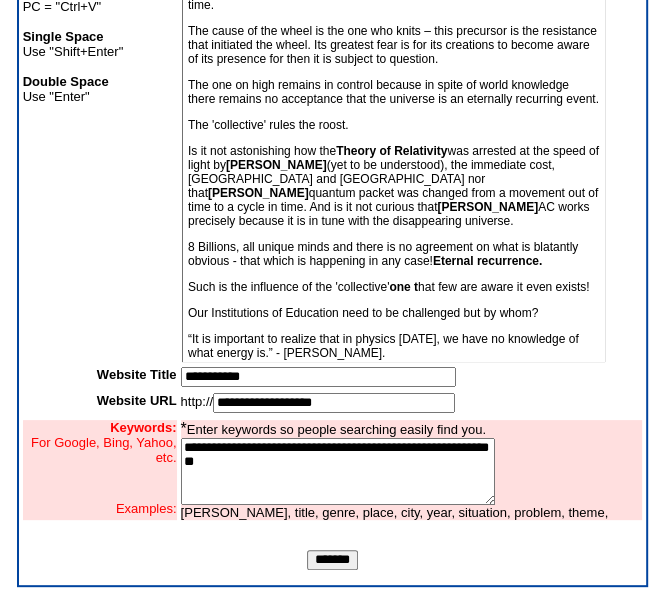 scroll, scrollTop: 527, scrollLeft: 0, axis: vertical 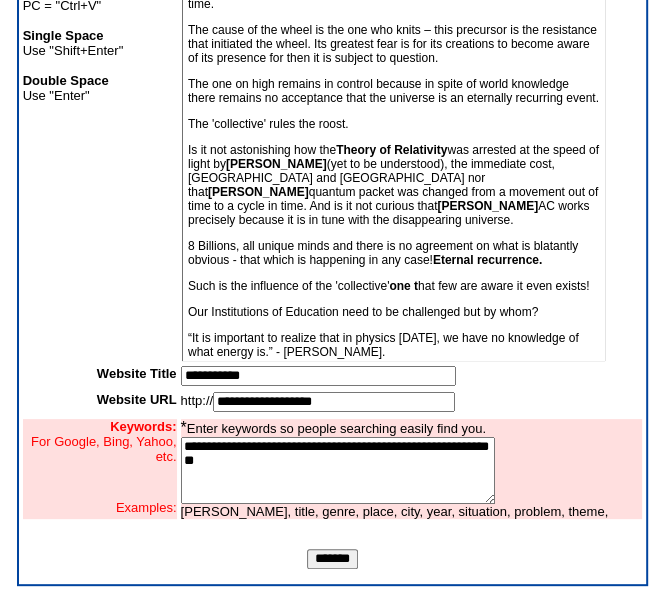 click on "The universe is from an eternal wheel spinning to produce output such as knitting needles producing fabric.
The resultant matrix is disappearing at each turn of the wheel/each stitch in time.
The cause of the wheel is the one who knits – this precursor is the resistance that initiated the wheel. Its greatest fear is for its creations to become aware of its presence for then it is subject to question.
The one on high remains in control because in spite of world knowledge there remains no acceptance that the universe is an eternally recurring event.
The 'collective' rules the roost.
Is it not astonishing how the  Theory of Relativity  was arrested at the speed of light by  Albert Einstein  (yet to be understood), the immediate cost, Hiroshima and Nagasaki nor that  Max Planck’s  quantum packet was changed from a movement out of time to a cycle in time. And is it not curious that  Nikola Tesla’s  AC works precisely because it is in tune with the disappearing universe.
Eternal recurrence." at bounding box center (392, 165) 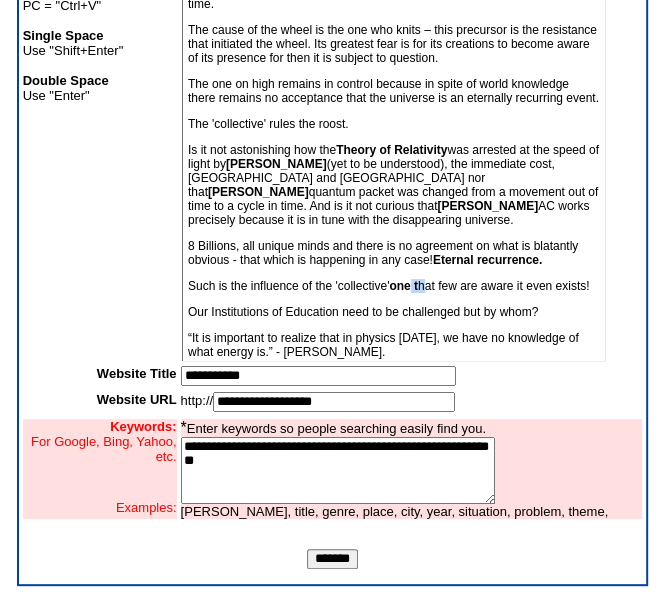 drag, startPoint x: 414, startPoint y: 293, endPoint x: 427, endPoint y: 290, distance: 13.341664 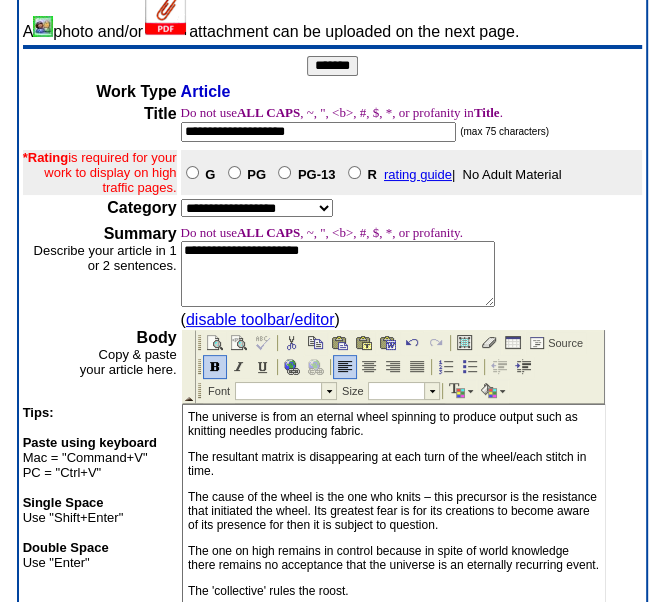 scroll, scrollTop: 0, scrollLeft: 0, axis: both 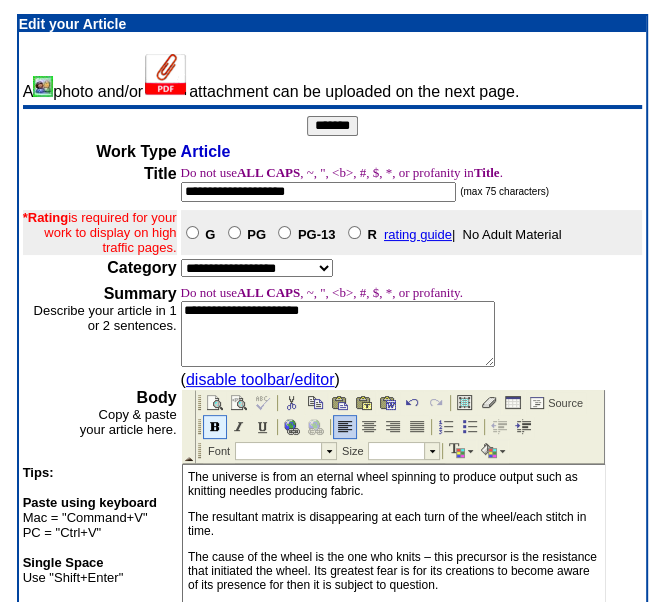 click at bounding box center [214, 427] 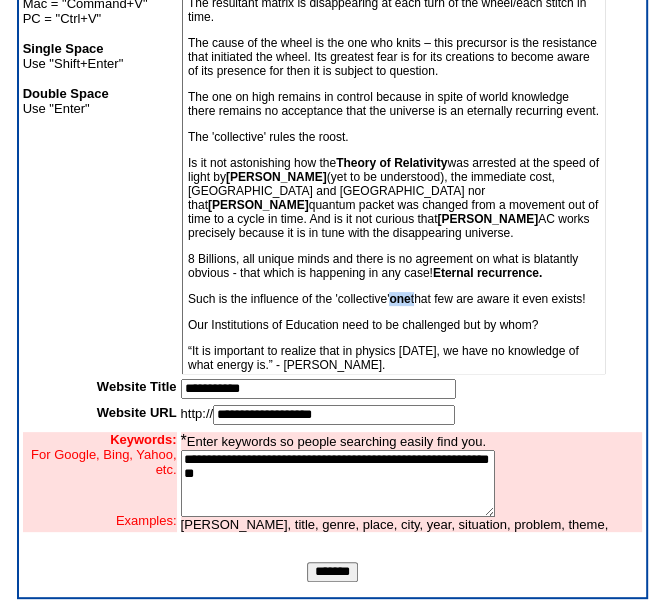 scroll, scrollTop: 527, scrollLeft: 0, axis: vertical 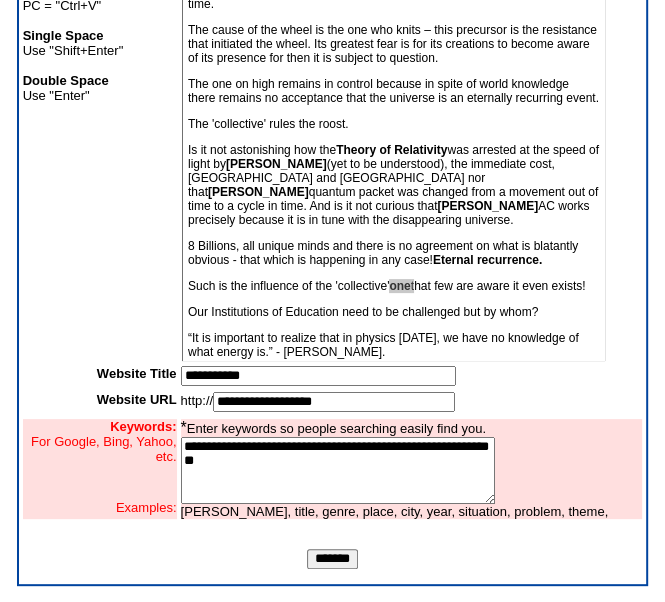 click on "**********" at bounding box center [318, 376] 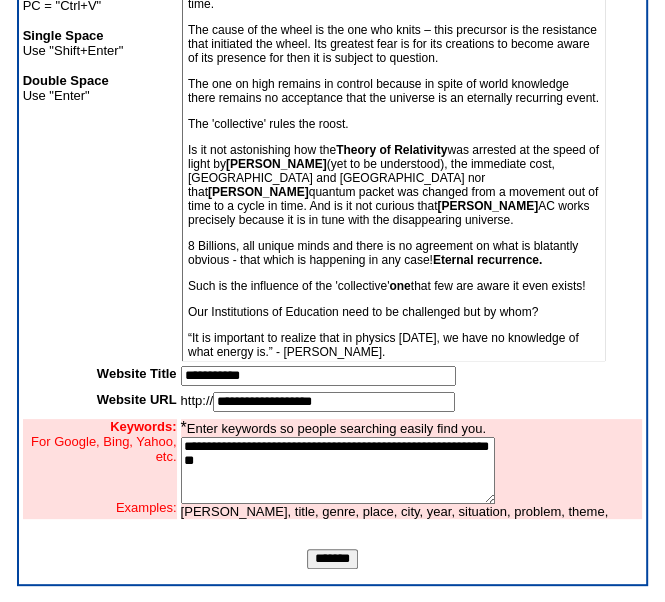 click on "The universe is from an eternal wheel spinning to produce output such as knitting needles producing fabric.
The resultant matrix is disappearing at each turn of the wheel/each stitch in time.
The cause of the wheel is the one who knits – this precursor is the resistance that initiated the wheel. Its greatest fear is for its creations to become aware of its presence for then it is subject to question.
The one on high remains in control because in spite of world knowledge there remains no acceptance that the universe is an eternally recurring event.
The 'collective' rules the roost.
Is it not astonishing how the  Theory of Relativity  was arrested at the speed of light by  Albert Einstein  (yet to be understood), the immediate cost, Hiroshima and Nagasaki nor that  Max Planck’s  quantum packet was changed from a movement out of time to a cycle in time. And is it not curious that  Nikola Tesla’s  AC works precisely because it is in tune with the disappearing universe.
Eternal recurrence.
one" at bounding box center [392, 165] 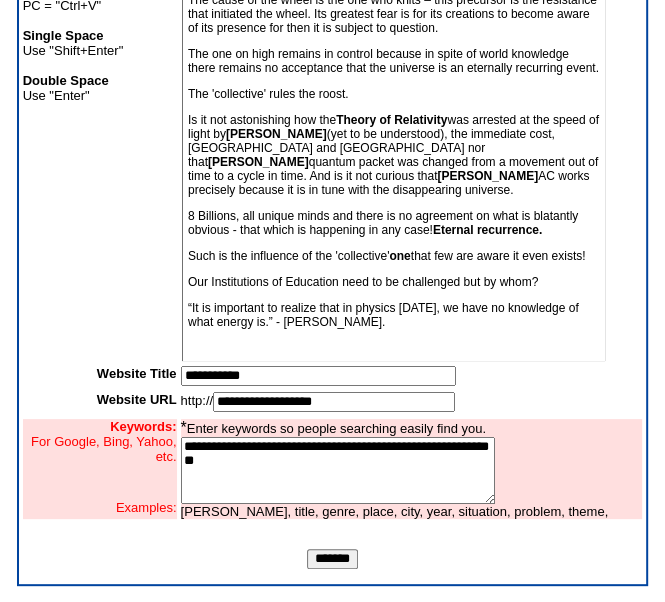 scroll, scrollTop: 47, scrollLeft: 0, axis: vertical 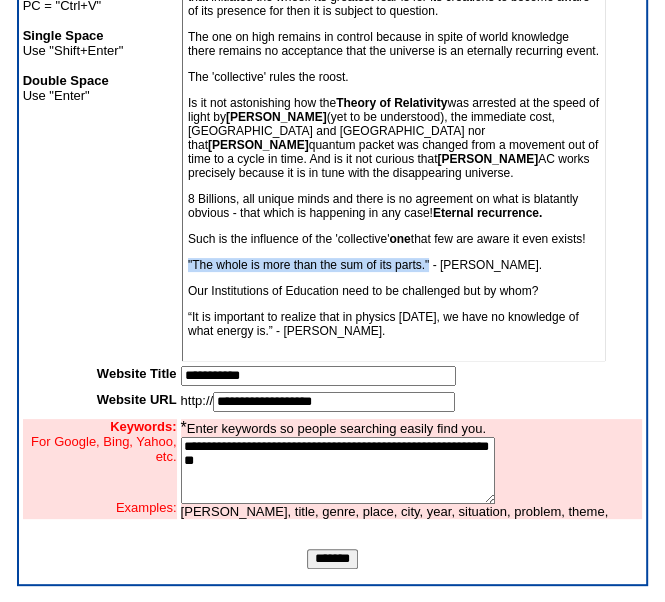 drag, startPoint x: 186, startPoint y: 283, endPoint x: 429, endPoint y: 281, distance: 243.00822 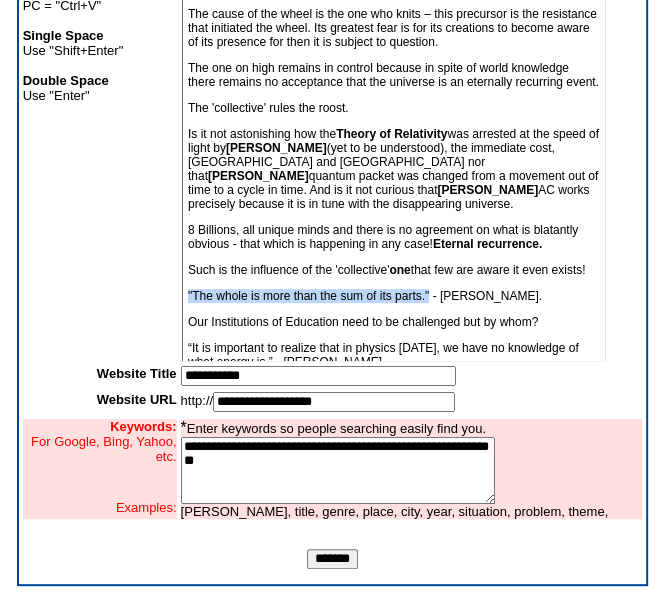 scroll, scrollTop: 0, scrollLeft: 0, axis: both 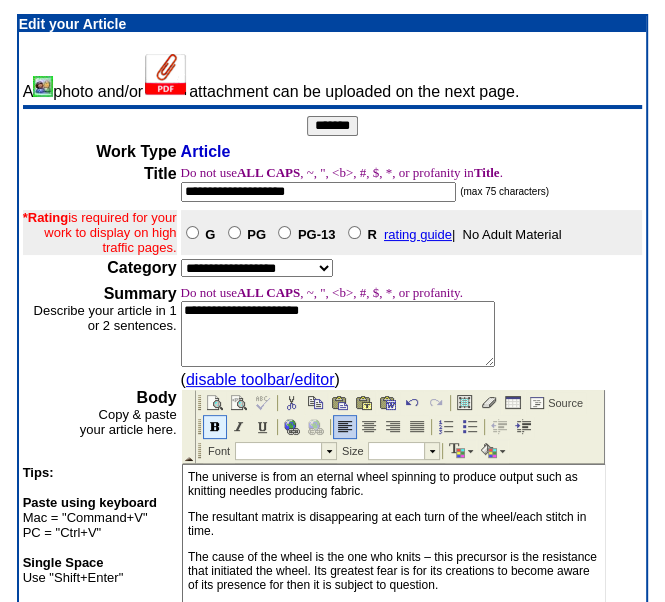 click at bounding box center [214, 427] 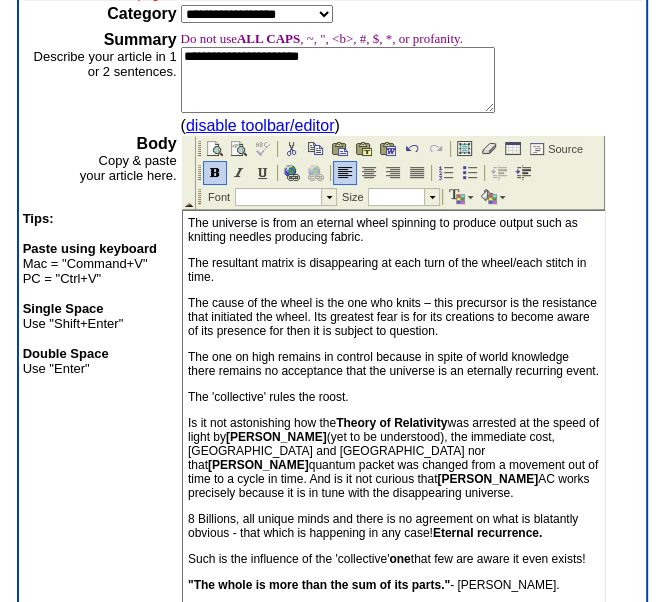 scroll, scrollTop: 527, scrollLeft: 0, axis: vertical 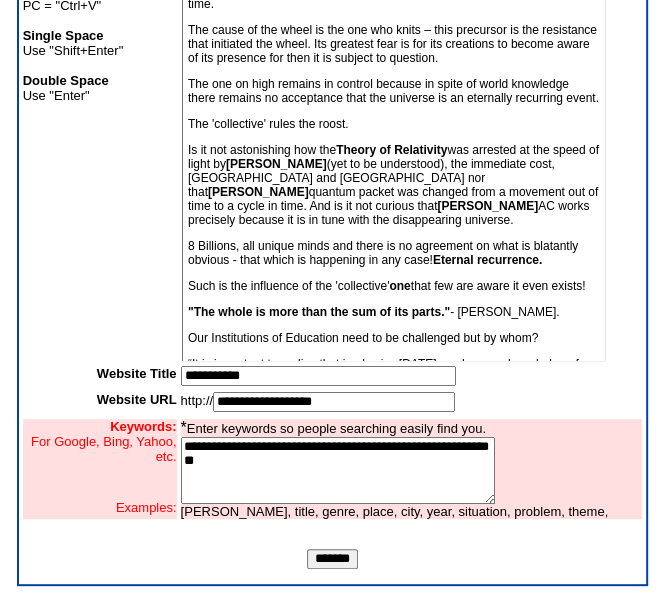 click on "Such is the influence of the 'collective'  one  t h at few are aware it even exists!" at bounding box center (392, 287) 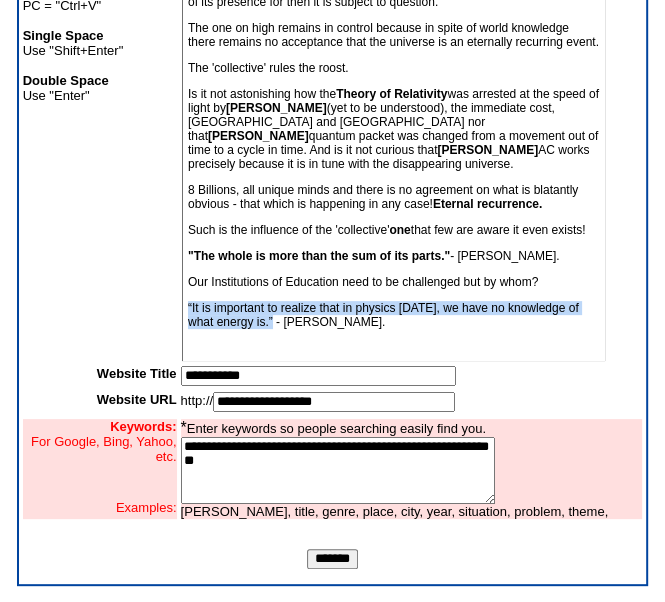 drag, startPoint x: 184, startPoint y: 305, endPoint x: 275, endPoint y: 324, distance: 92.96236 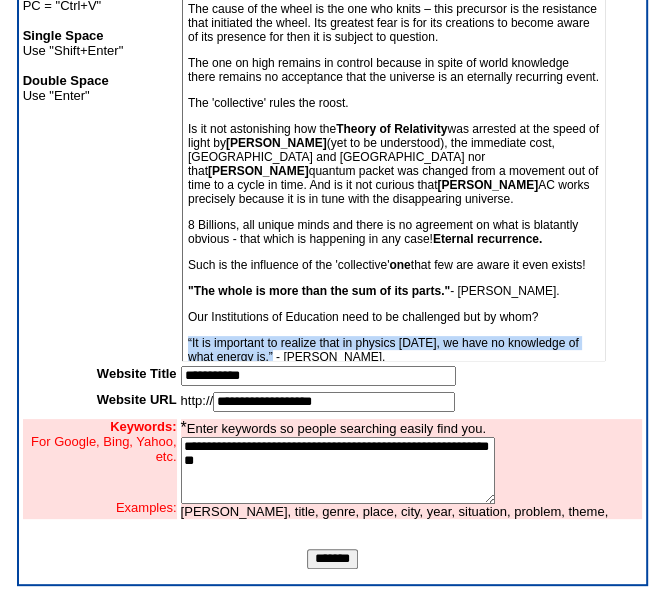 scroll, scrollTop: 0, scrollLeft: 0, axis: both 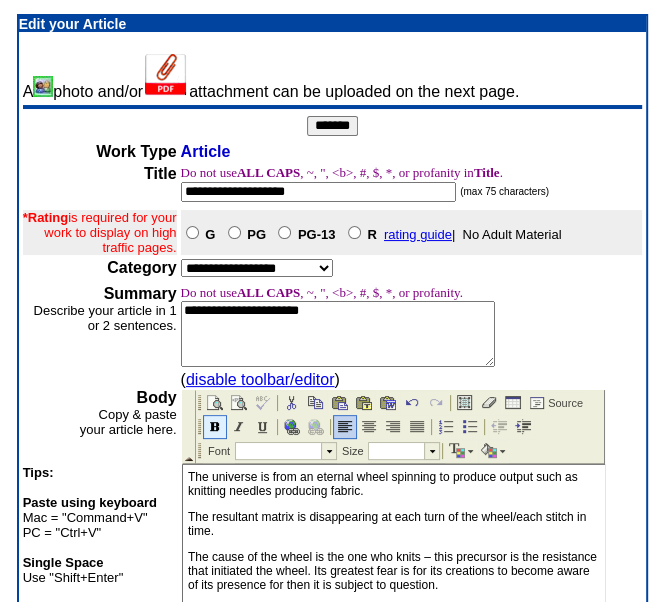 click at bounding box center [214, 427] 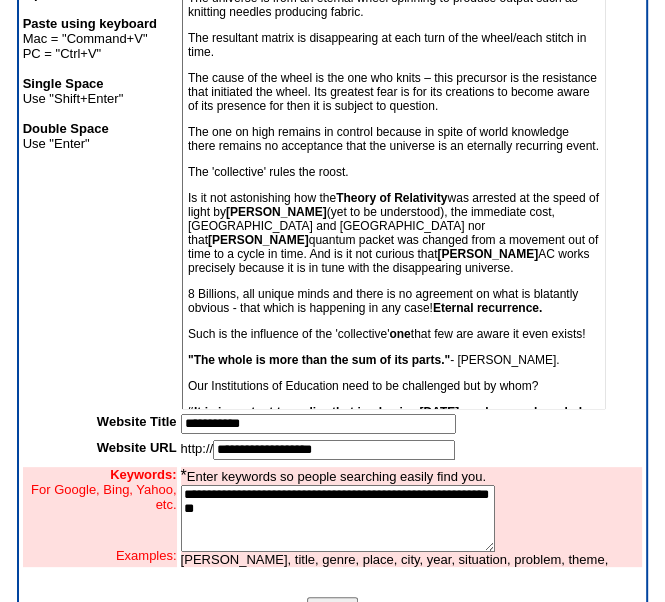 scroll, scrollTop: 527, scrollLeft: 0, axis: vertical 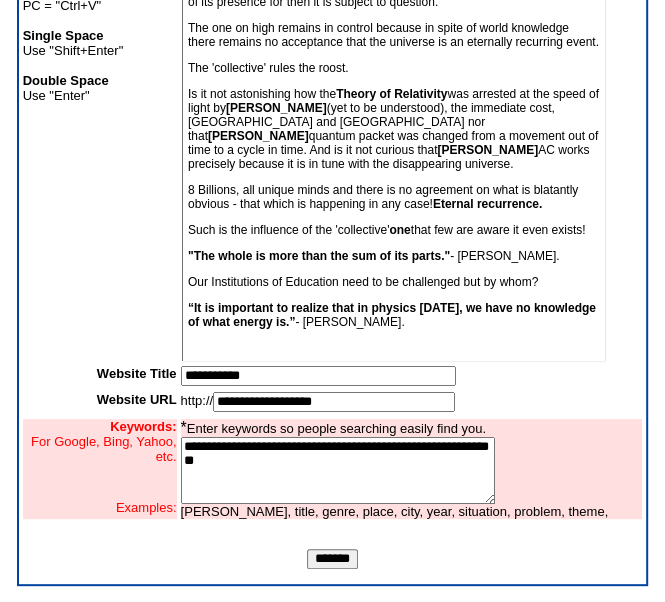 click on "The universe is from an eternal wheel spinning to produce output such as knitting needles producing fabric.
The resultant matrix is disappearing at each turn of the wheel/each stitch in time.
The cause of the wheel is the one who knits – this precursor is the resistance that initiated the wheel. Its greatest fear is for its creations to become aware of its presence for then it is subject to question.
The one on high remains in control because in spite of world knowledge there remains no acceptance that the universe is an eternally recurring event.
The 'collective' rules the roost.
Is it not astonishing how the  Theory of Relativity  was arrested at the speed of light by  Albert Einstein  (yet to be understood), the immediate cost, Hiroshima and Nagasaki nor that  Max Planck’s  quantum packet was changed from a movement out of time to a cycle in time. And is it not curious that  Nikola Tesla’s  AC works precisely because it is in tune with the disappearing universe.
Eternal recurrence.
one" at bounding box center [392, 122] 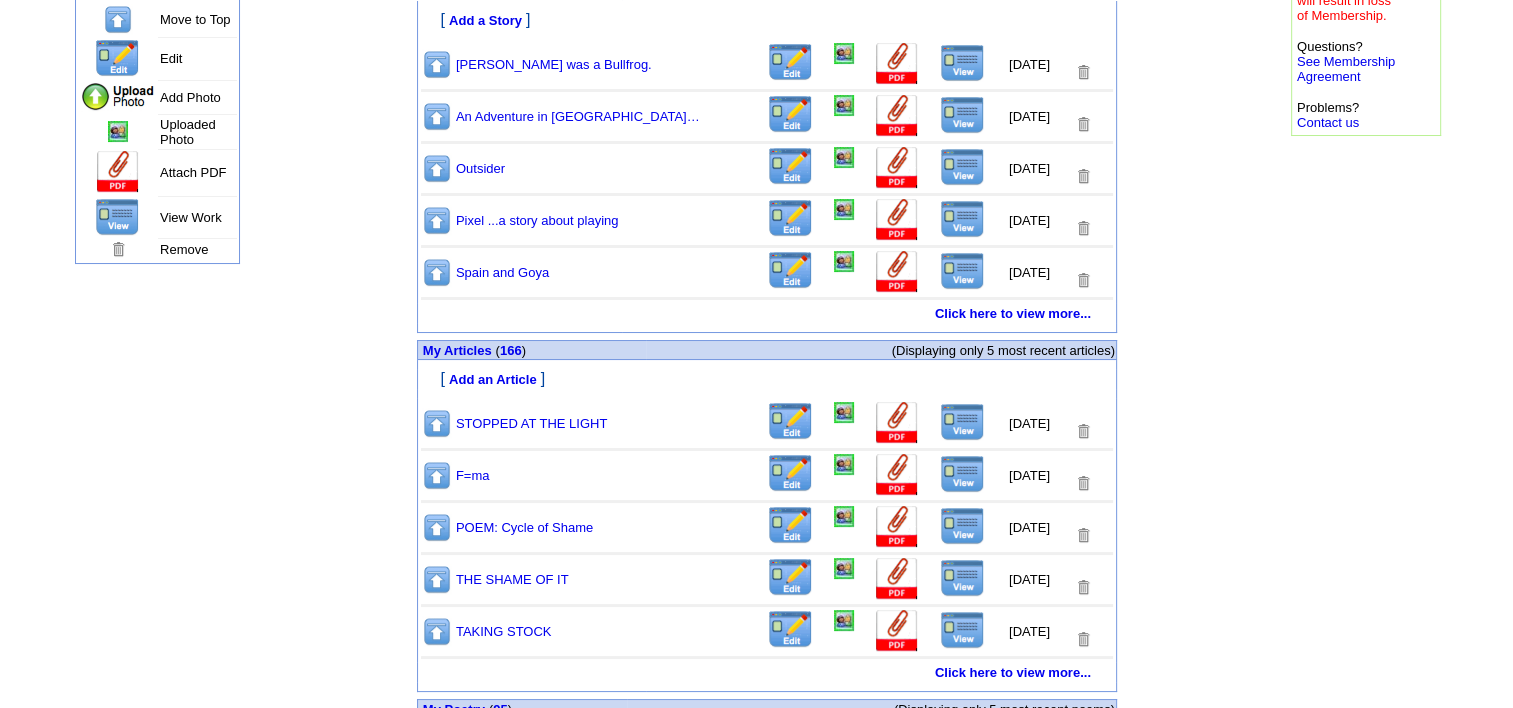 scroll, scrollTop: 400, scrollLeft: 0, axis: vertical 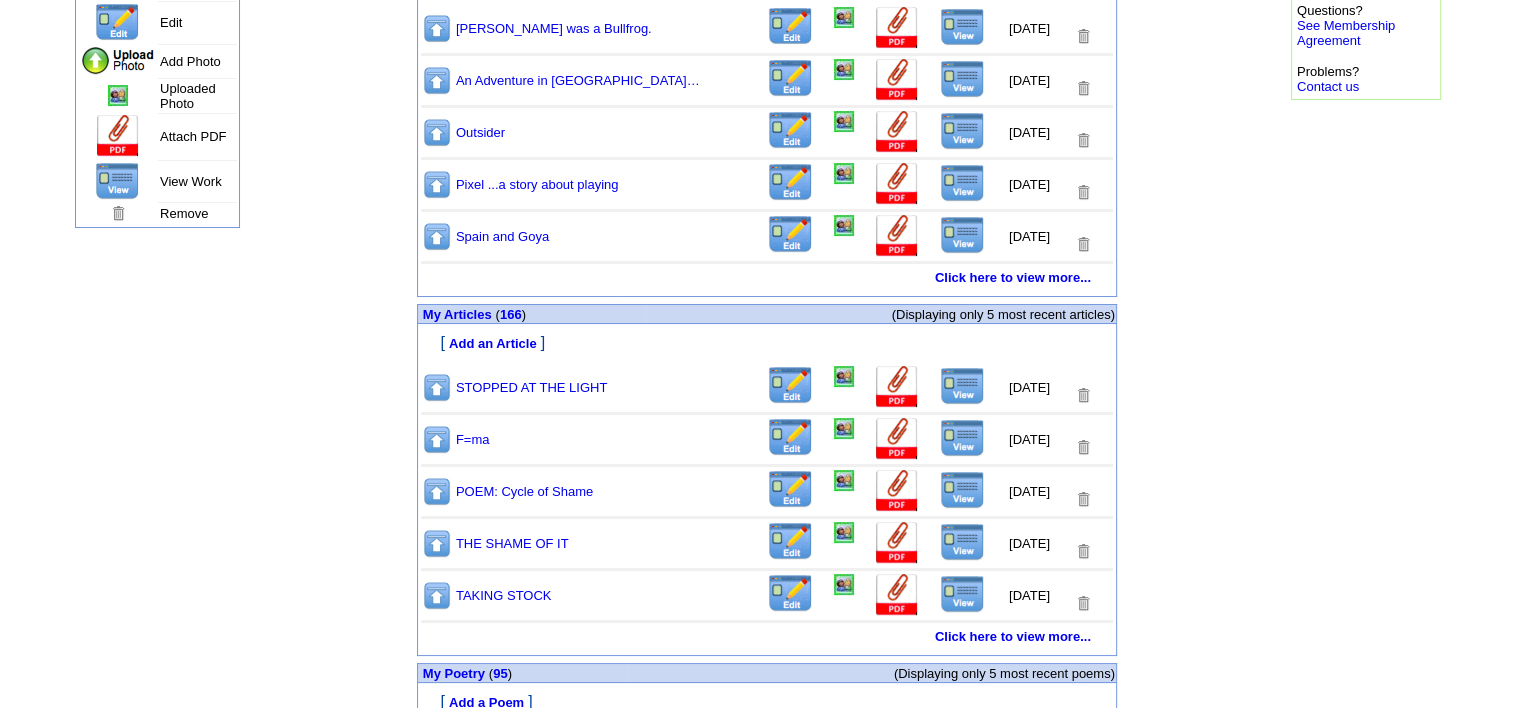 click at bounding box center [962, 386] 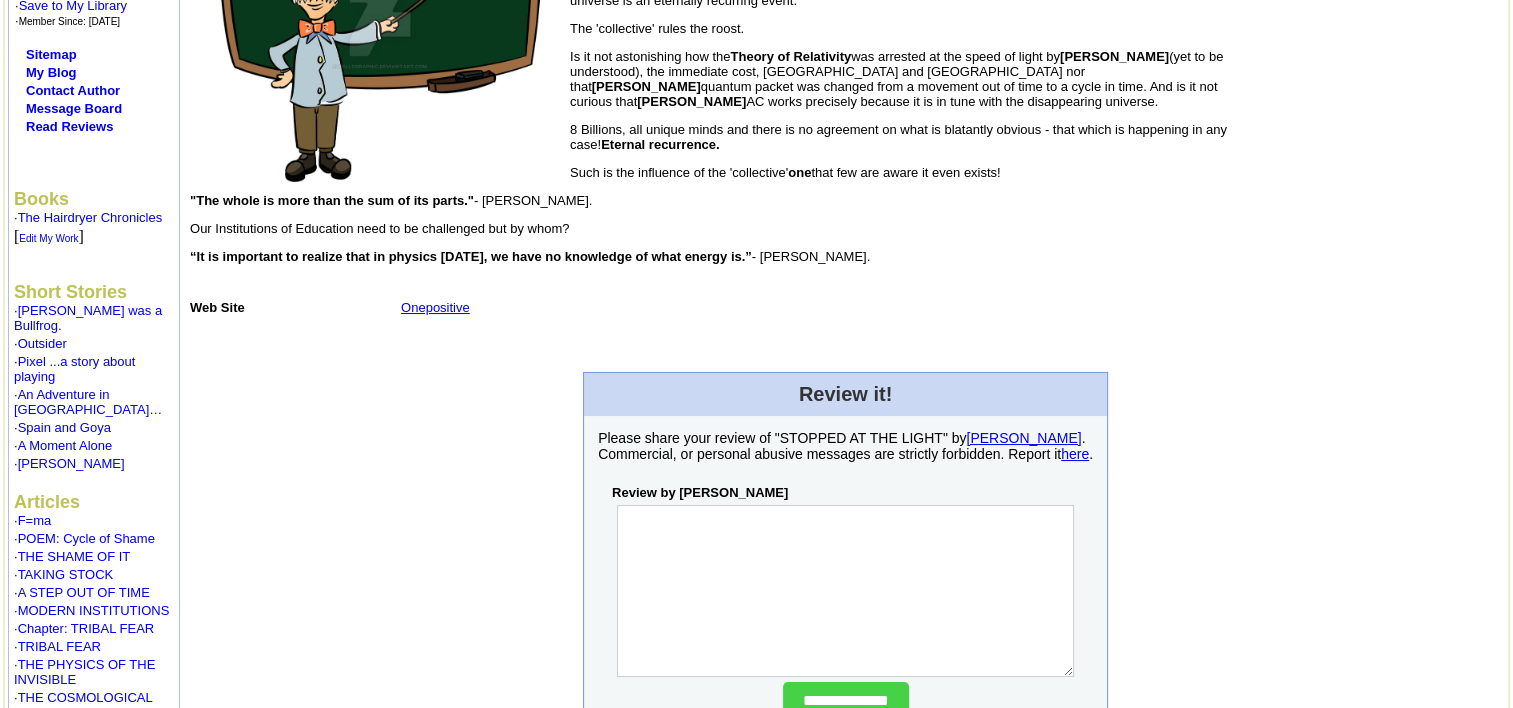 scroll, scrollTop: 500, scrollLeft: 0, axis: vertical 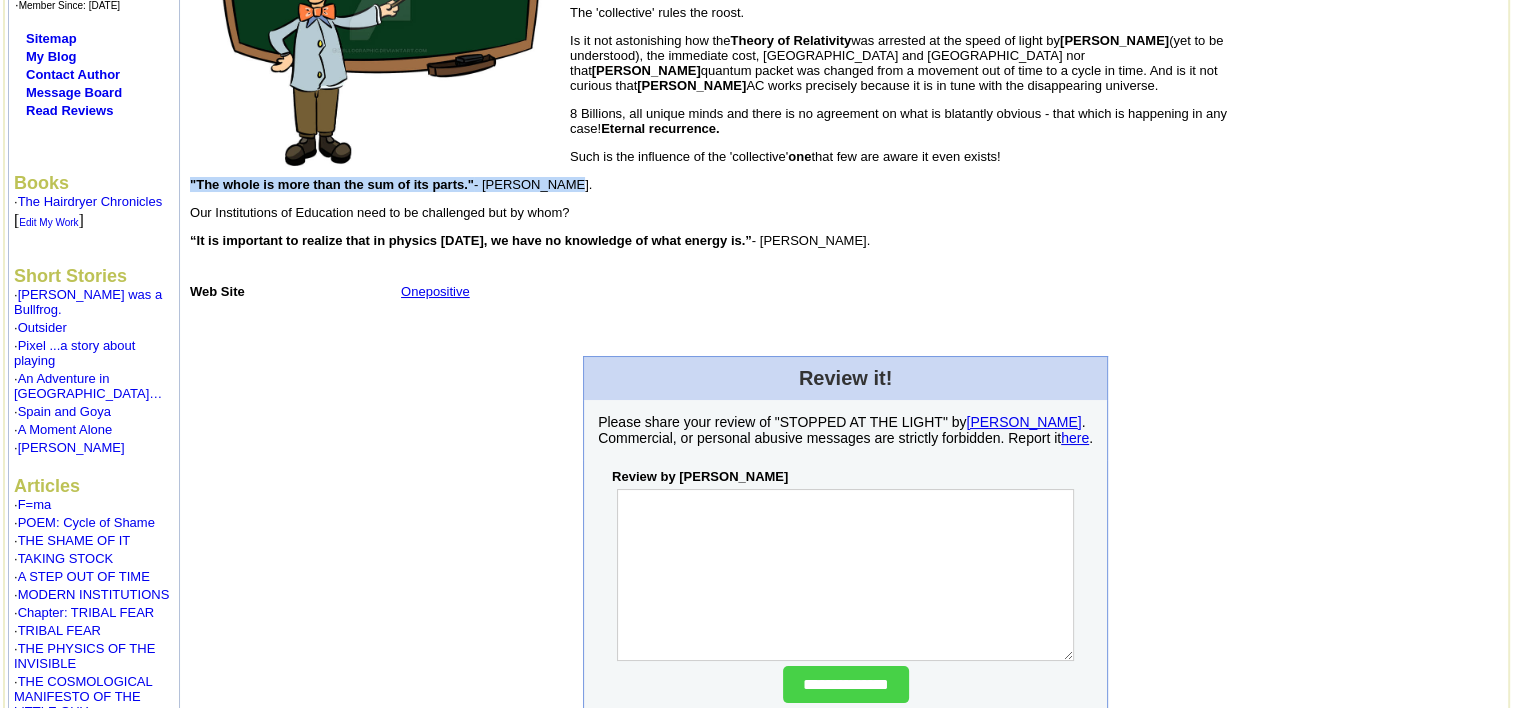 drag, startPoint x: 190, startPoint y: 185, endPoint x: 533, endPoint y: 182, distance: 343.01312 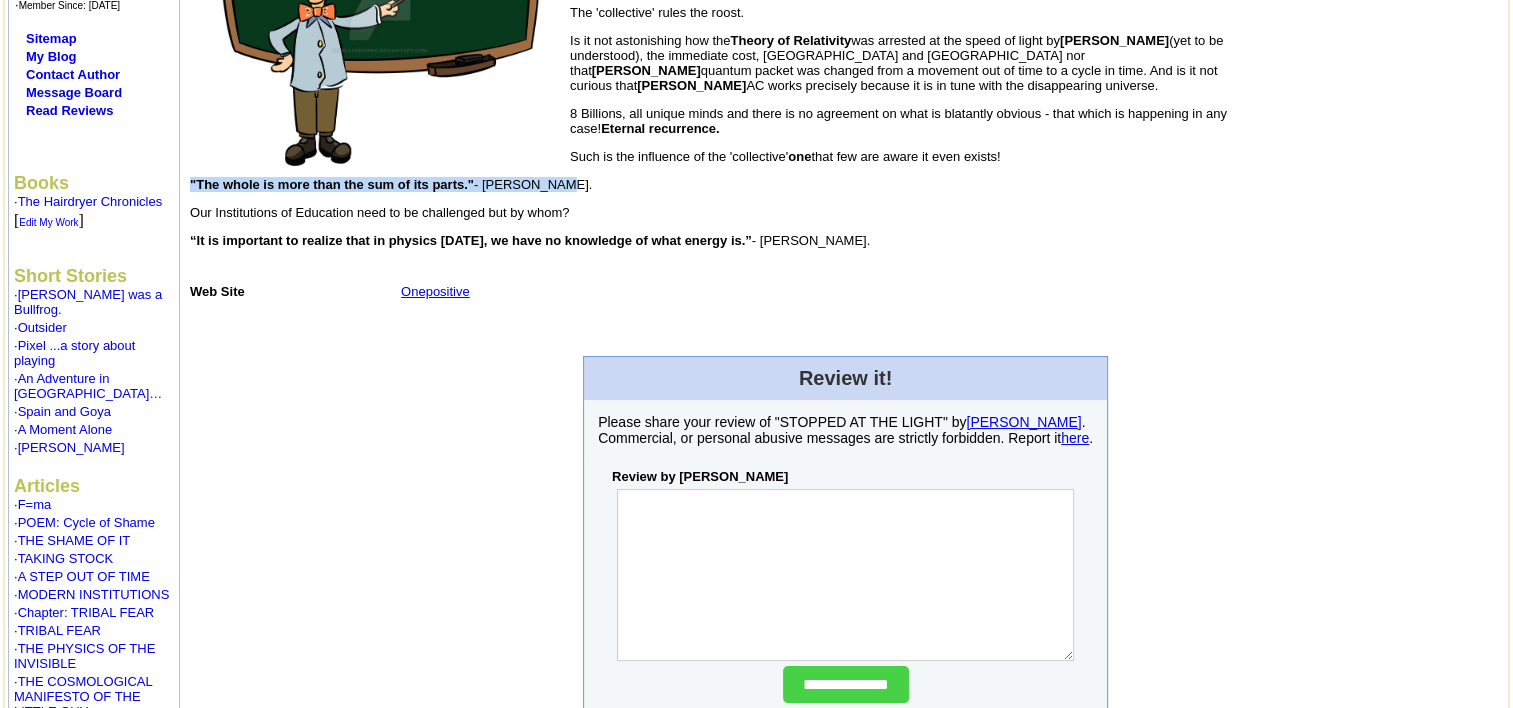 copy on ""The whole is more than the sum of its parts."  - [PERSON_NAME]." 